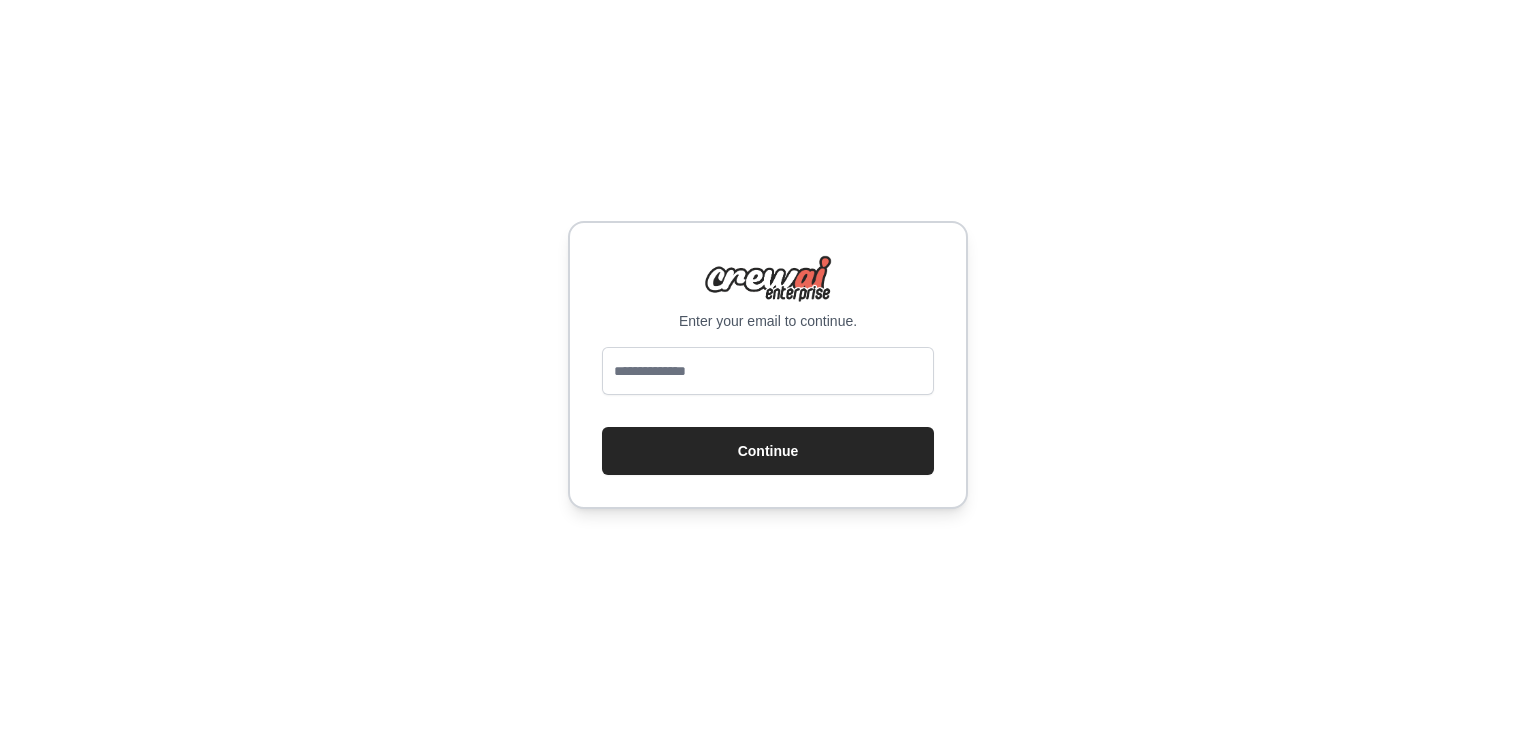 scroll, scrollTop: 0, scrollLeft: 0, axis: both 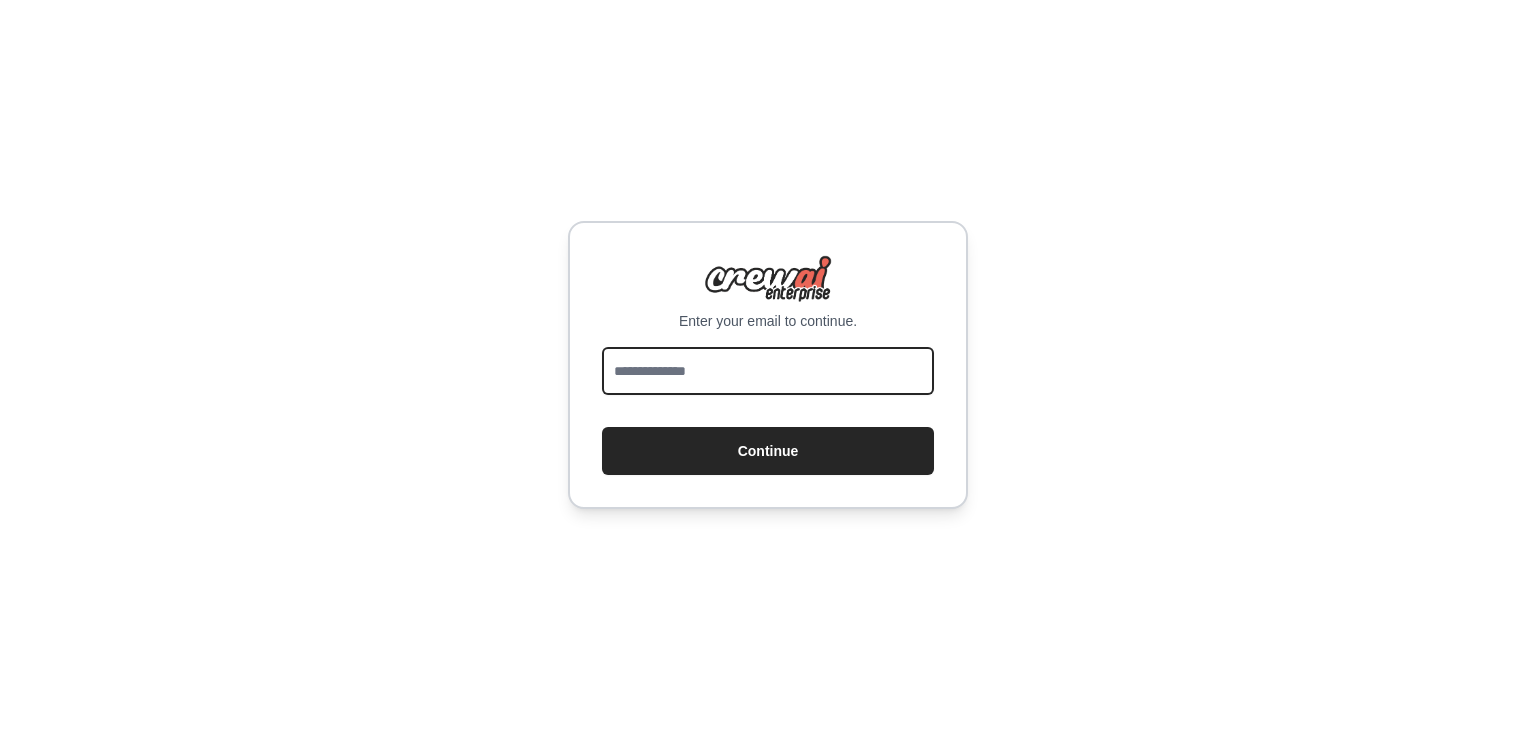 click at bounding box center [768, 371] 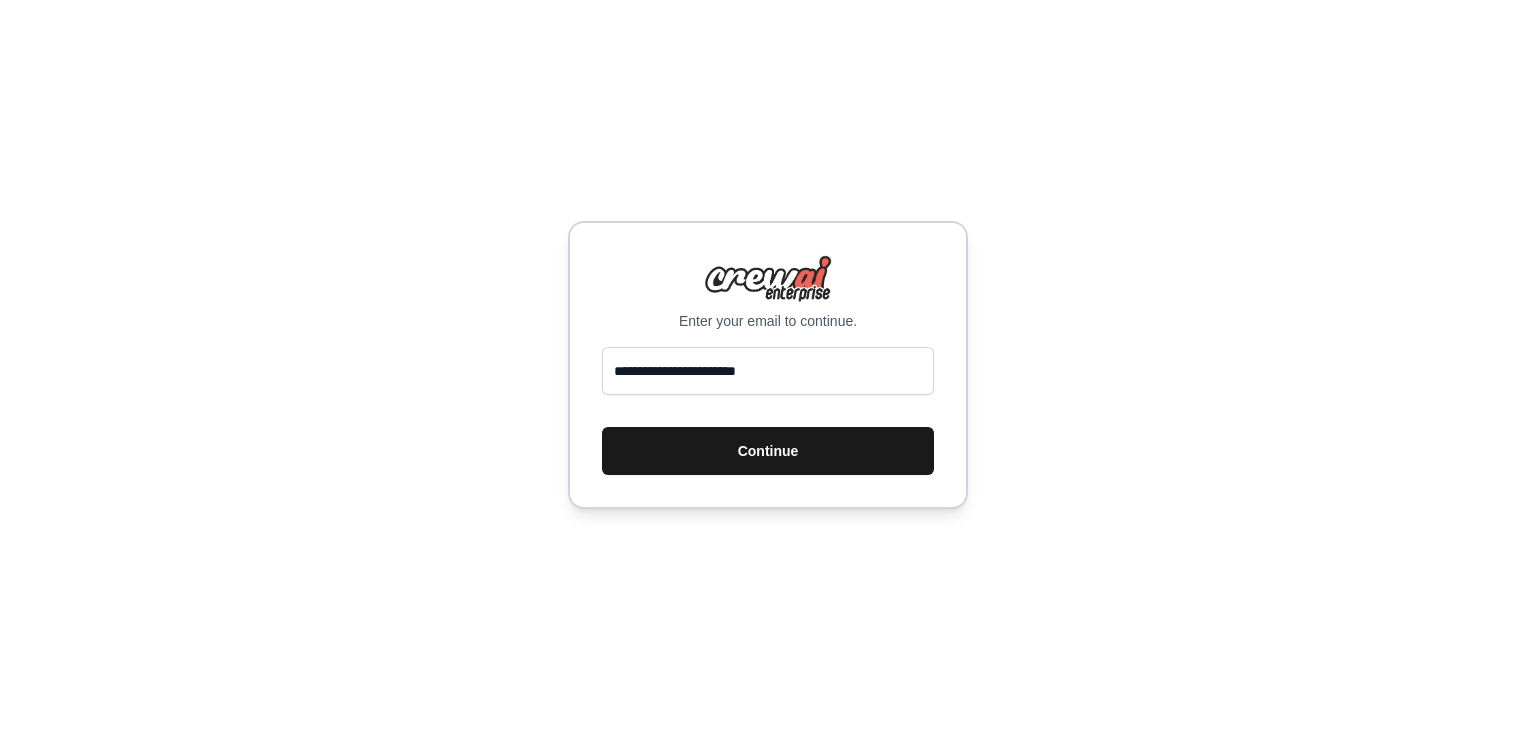 click on "Continue" at bounding box center (768, 451) 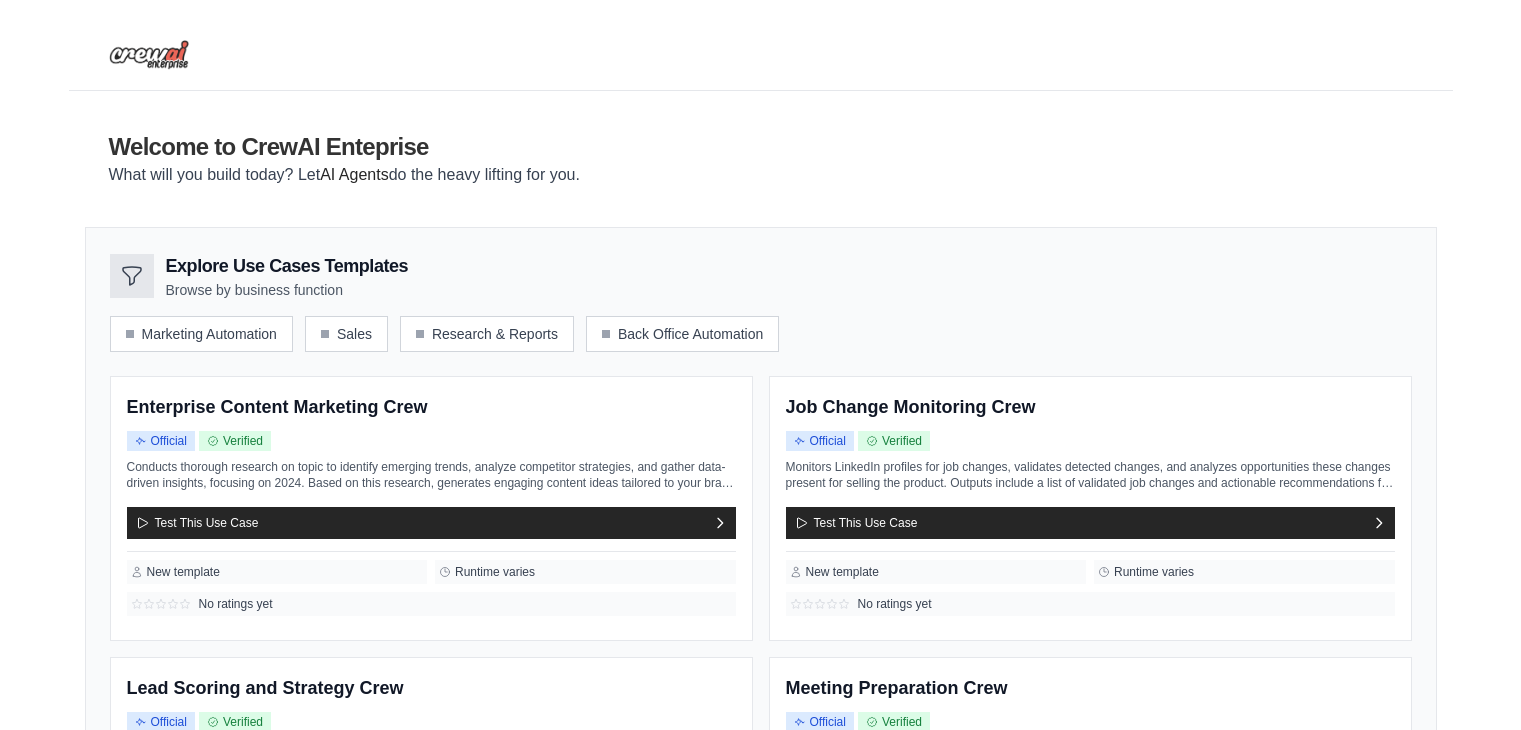 scroll, scrollTop: 0, scrollLeft: 0, axis: both 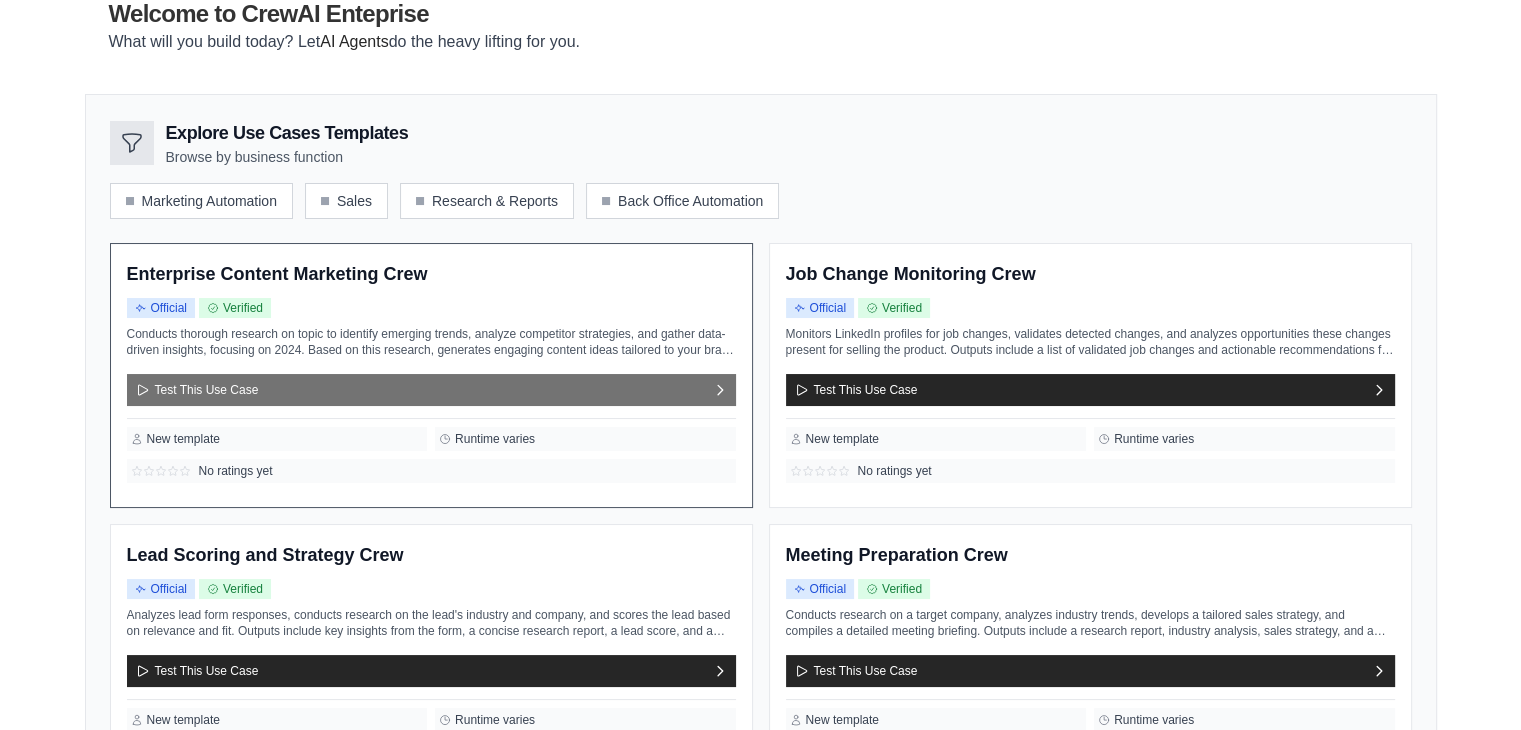 click 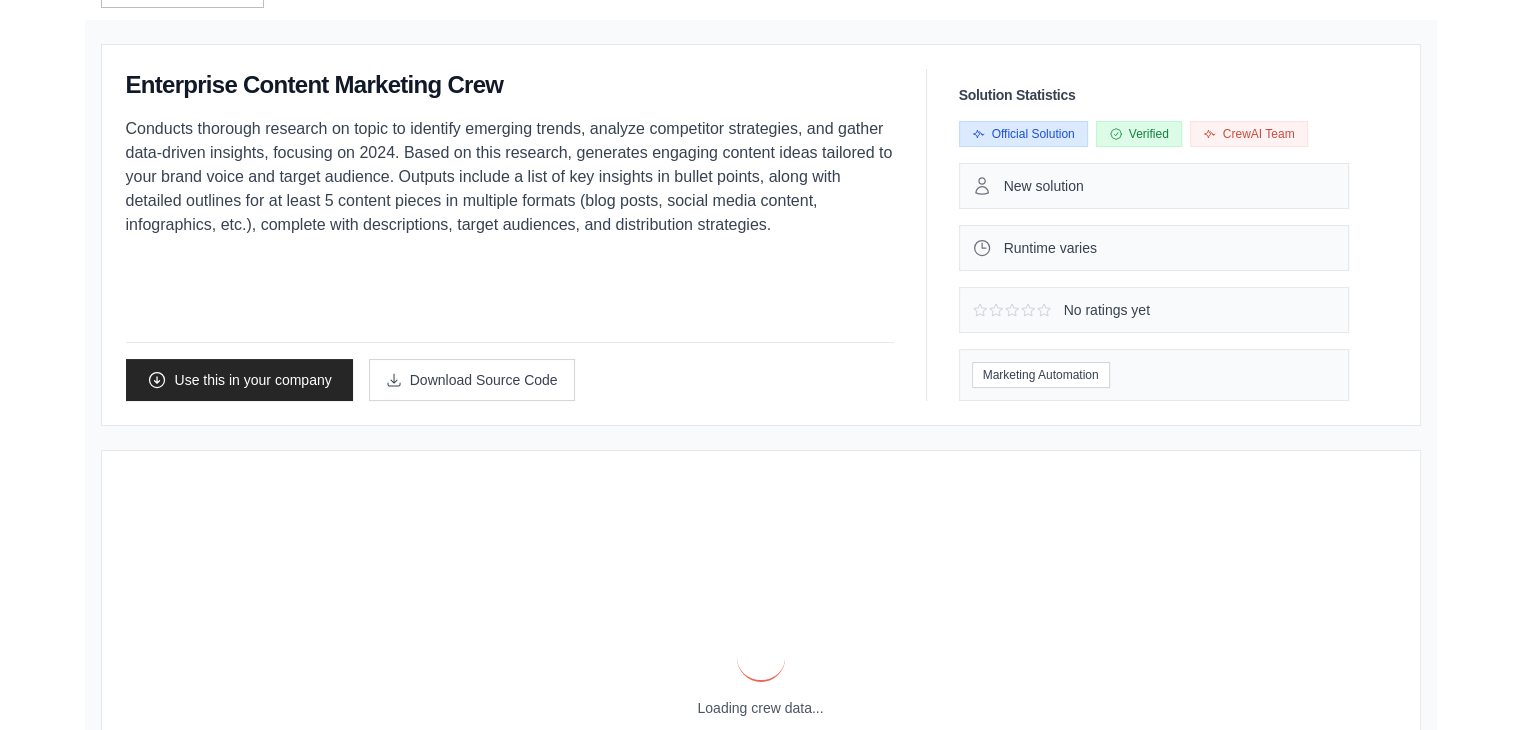 scroll, scrollTop: 0, scrollLeft: 0, axis: both 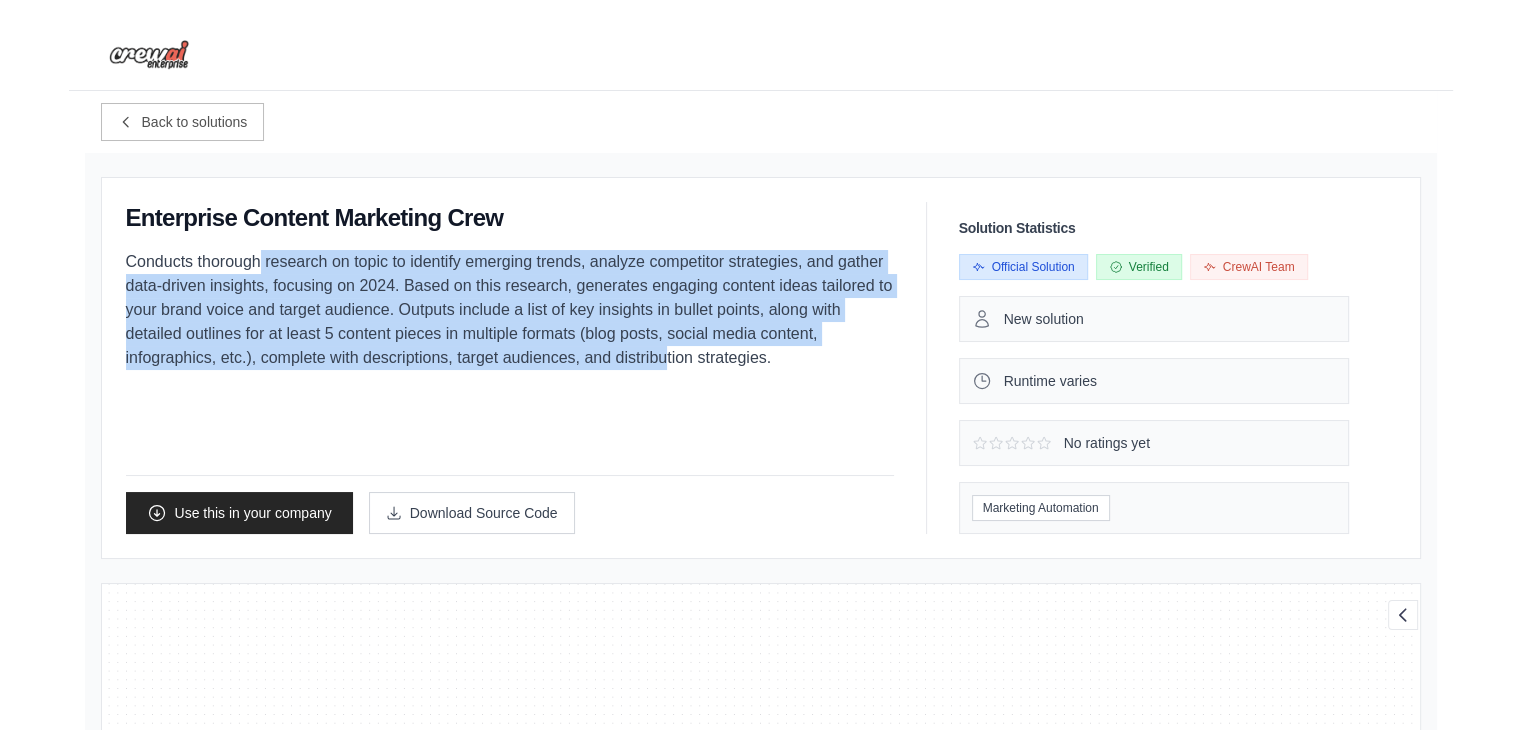 drag, startPoint x: 118, startPoint y: 254, endPoint x: 648, endPoint y: 350, distance: 538.62415 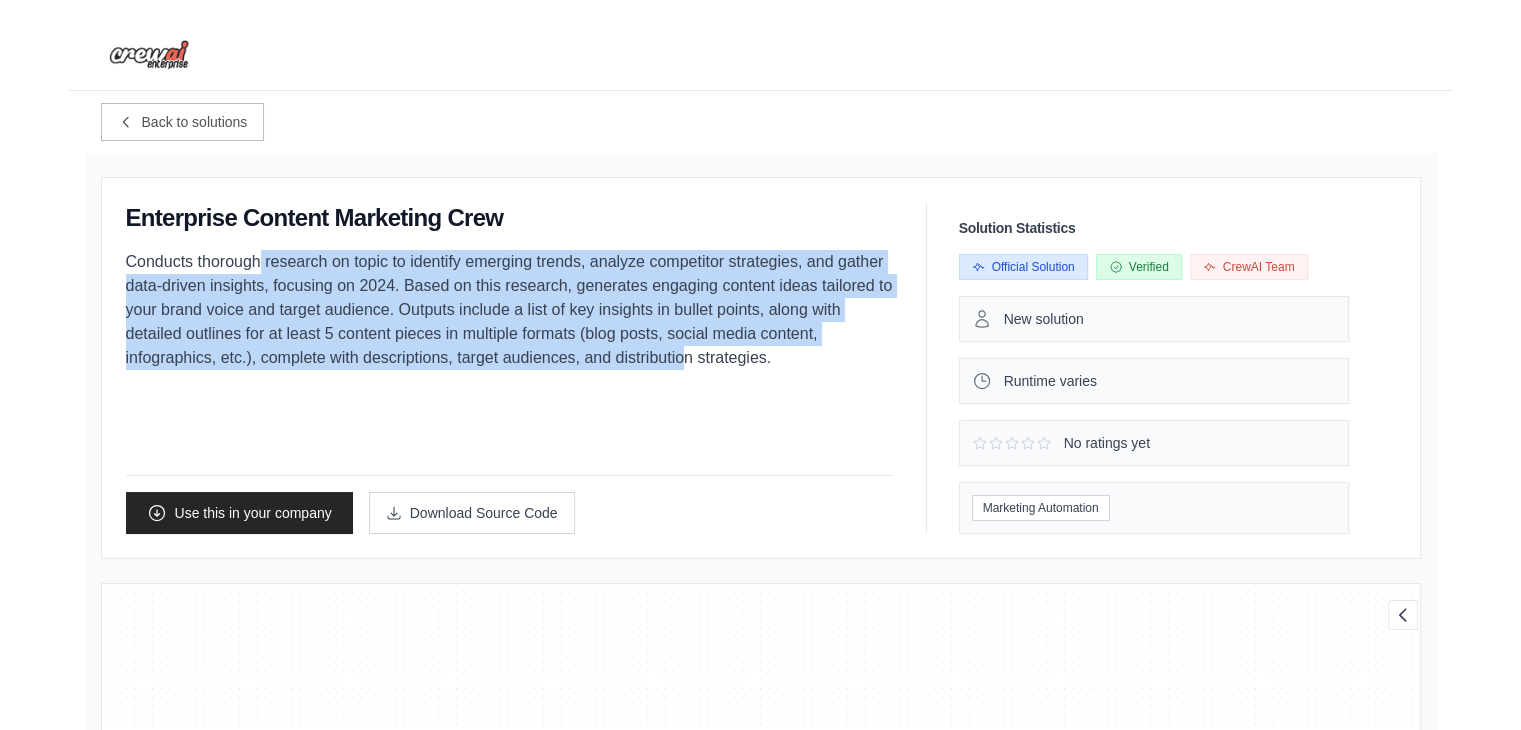 drag, startPoint x: 785, startPoint y: 369, endPoint x: 100, endPoint y: 261, distance: 693.4616 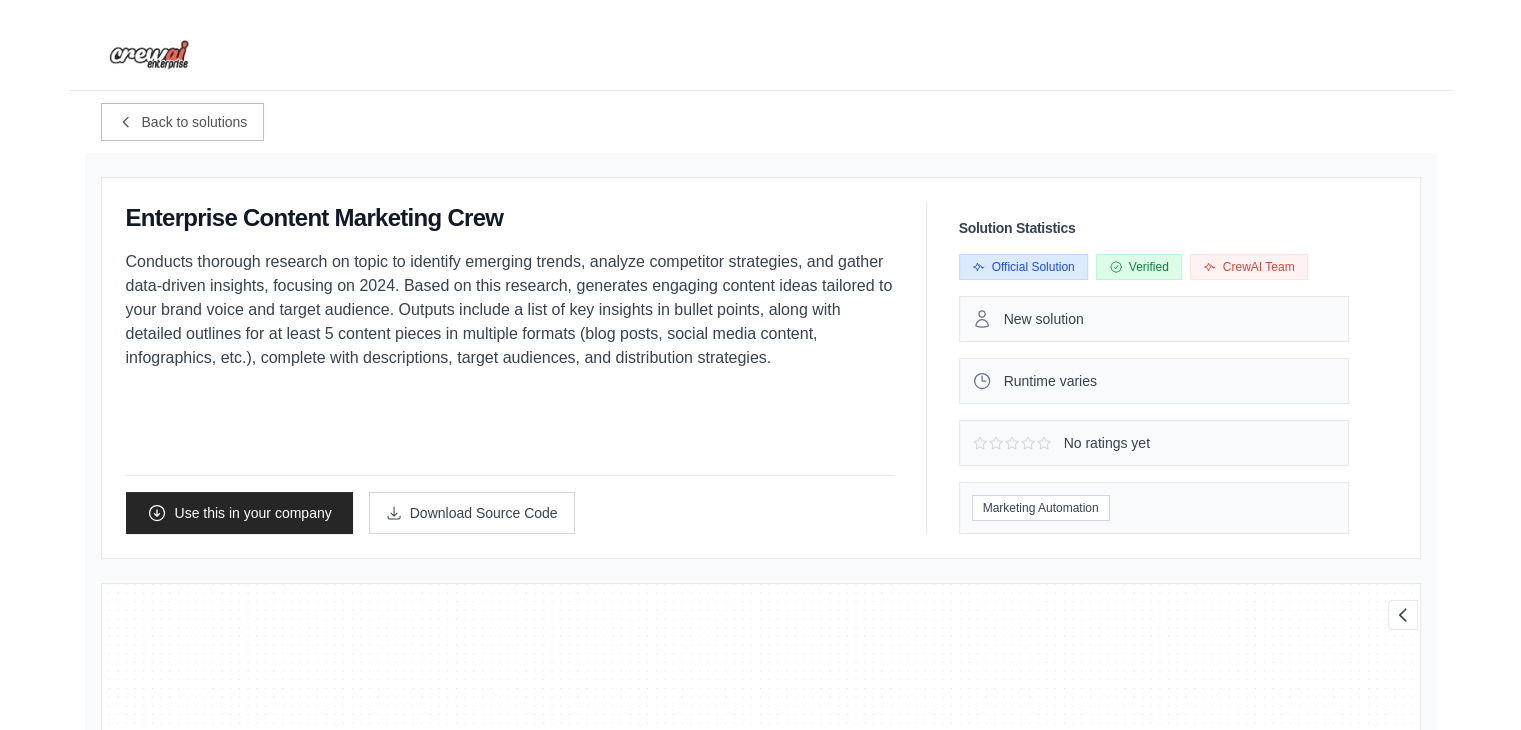 drag, startPoint x: 778, startPoint y: 349, endPoint x: 76, endPoint y: 257, distance: 708.0028 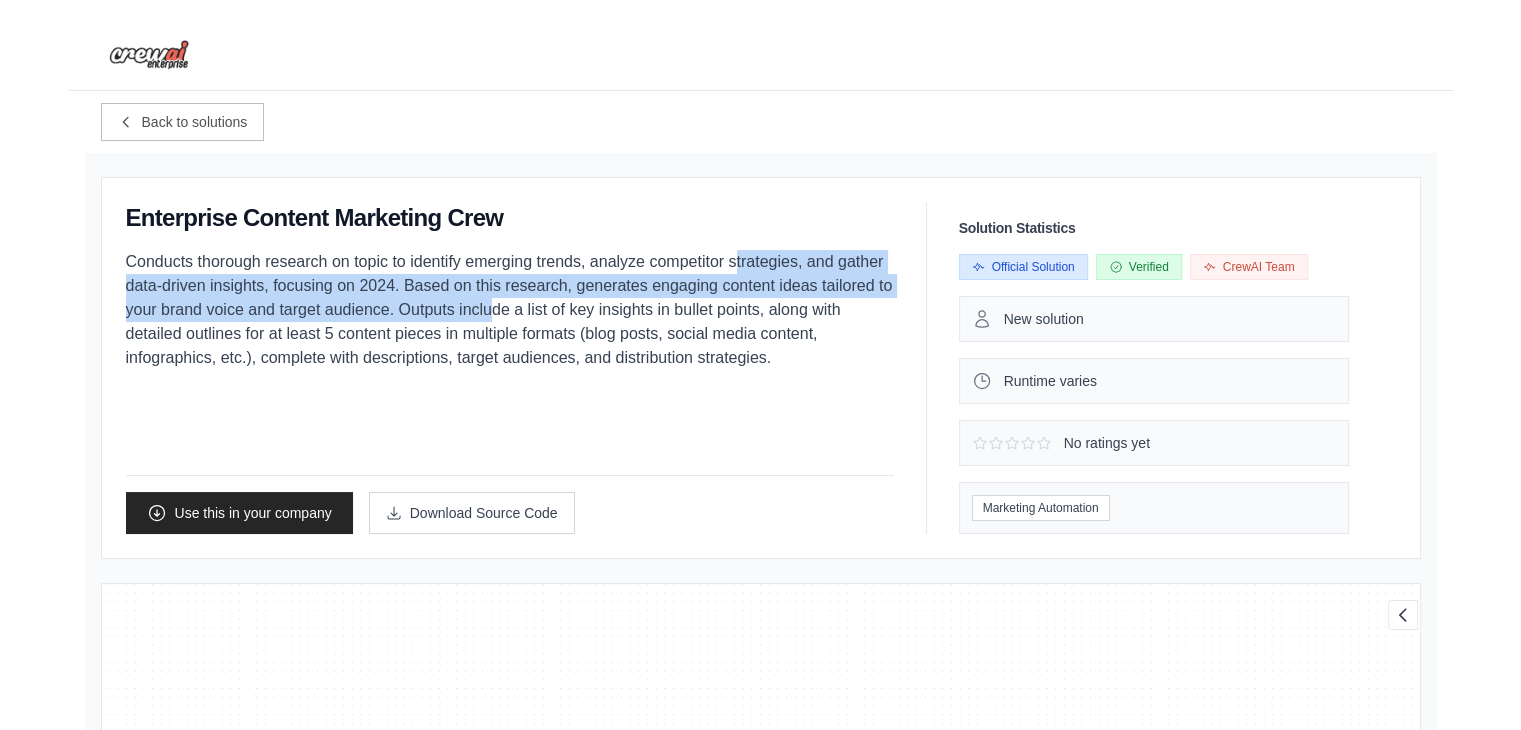 drag, startPoint x: 584, startPoint y: 286, endPoint x: 371, endPoint y: 302, distance: 213.6001 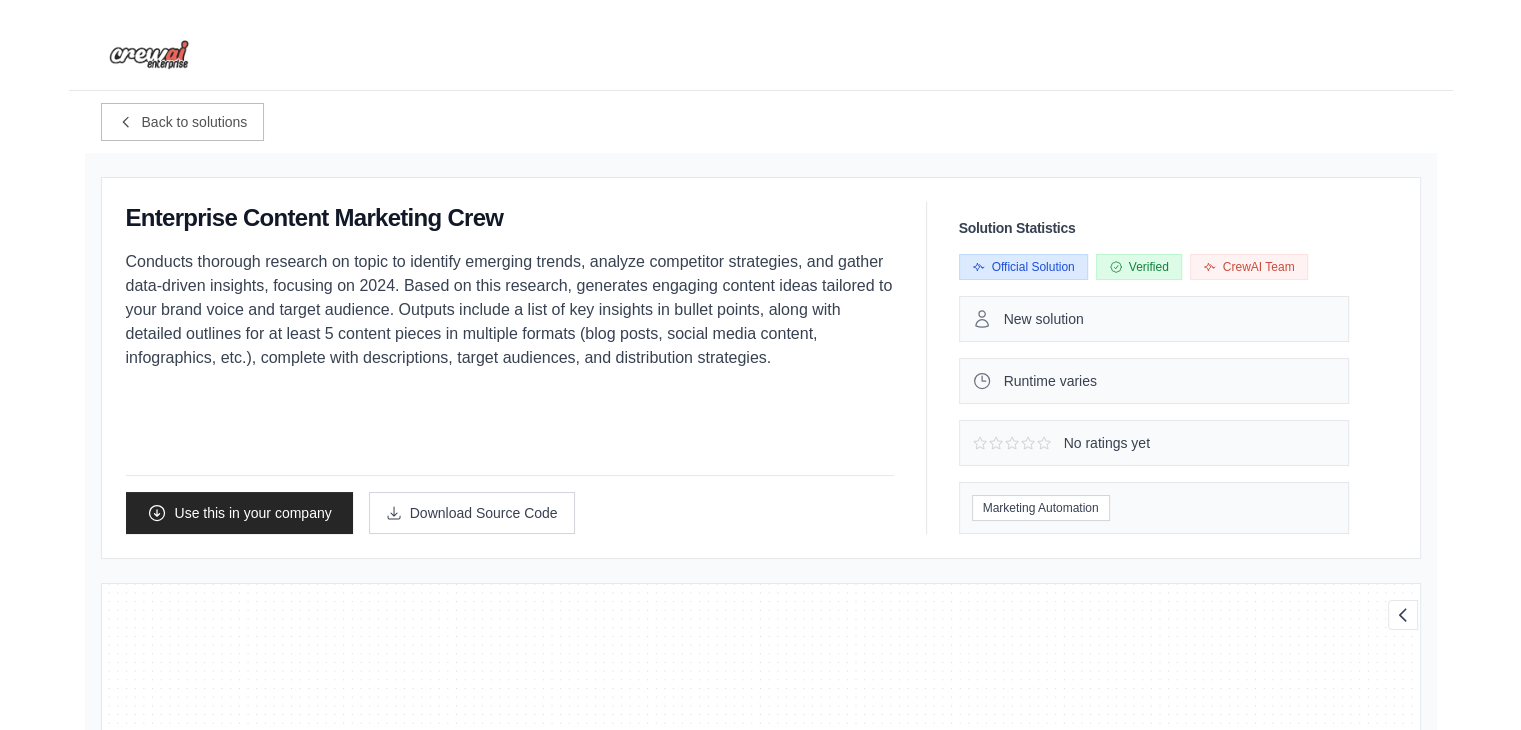 click on "Enterprise Content Marketing Crew
Conducts thorough research on topic to identify emerging trends, analyze competitor strategies, and gather data-driven insights, focusing on 2024. Based on this research, generates engaging content ideas tailored to your brand voice and target audience. Outputs include a list of key insights in bullet points, along with detailed outlines for at least 5 content pieces in multiple formats (blog posts, social media content, infographics, etc.), complete with descriptions, target audiences, and distribution strategies.
Use this in your company" at bounding box center (510, 368) 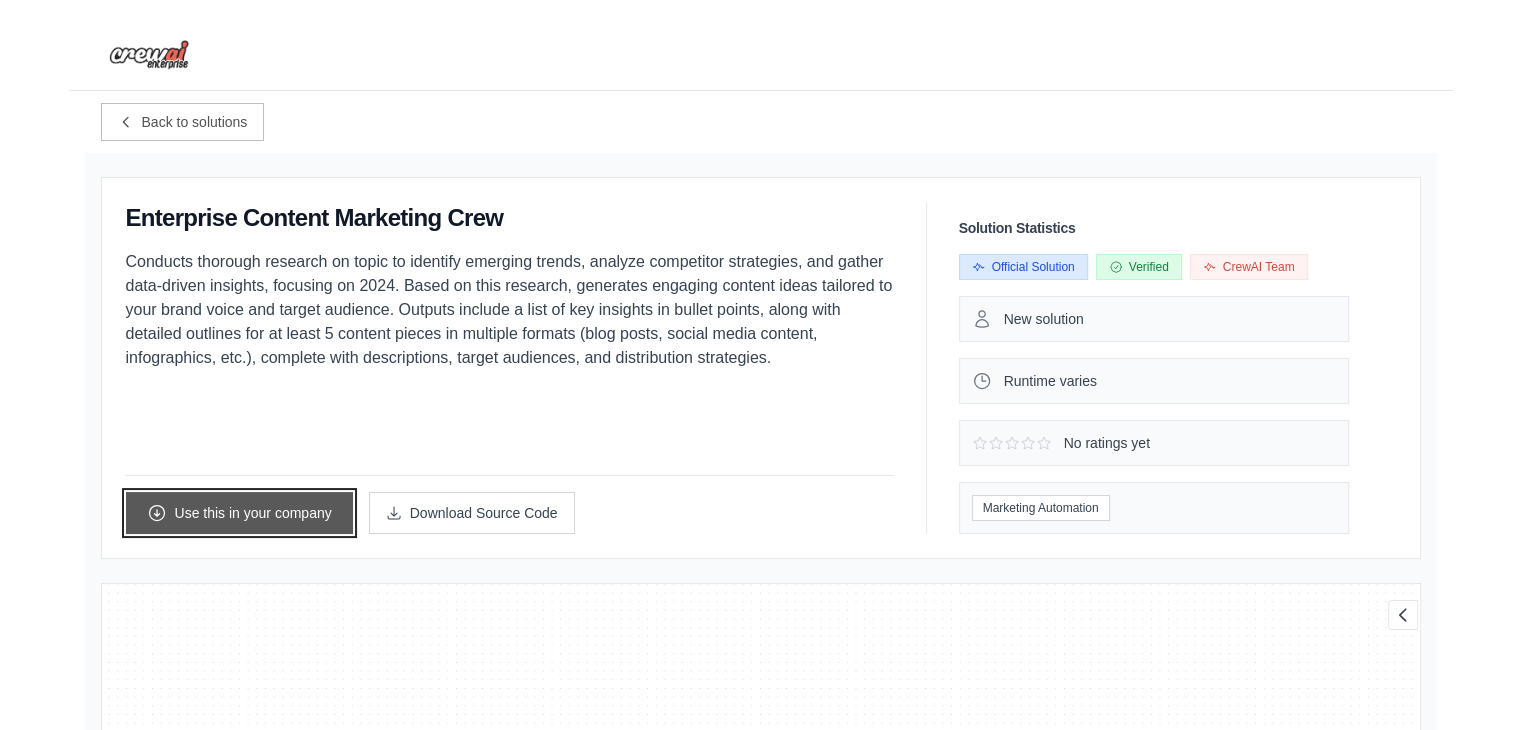 click on "Use this in your company" at bounding box center [239, 513] 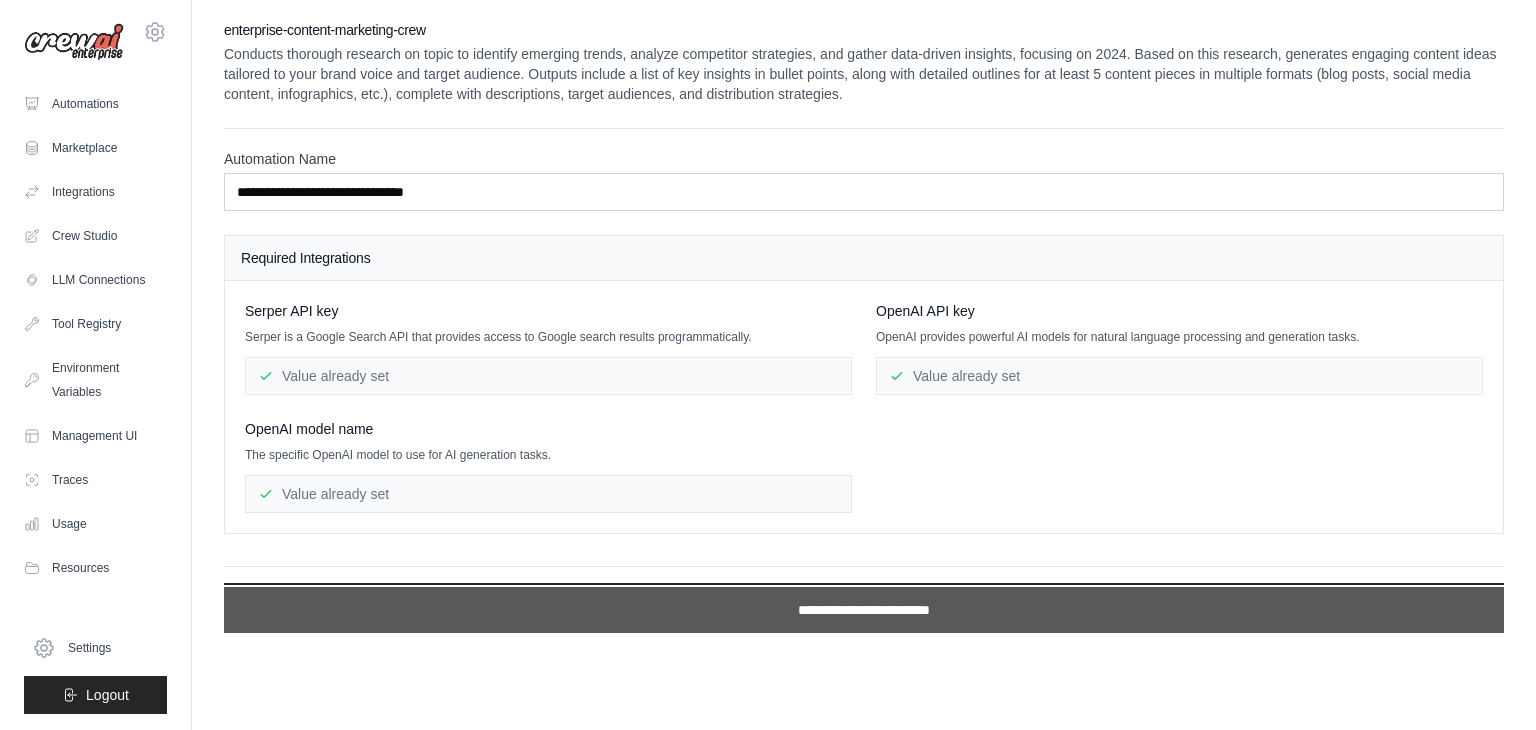 click on "**********" at bounding box center [864, 610] 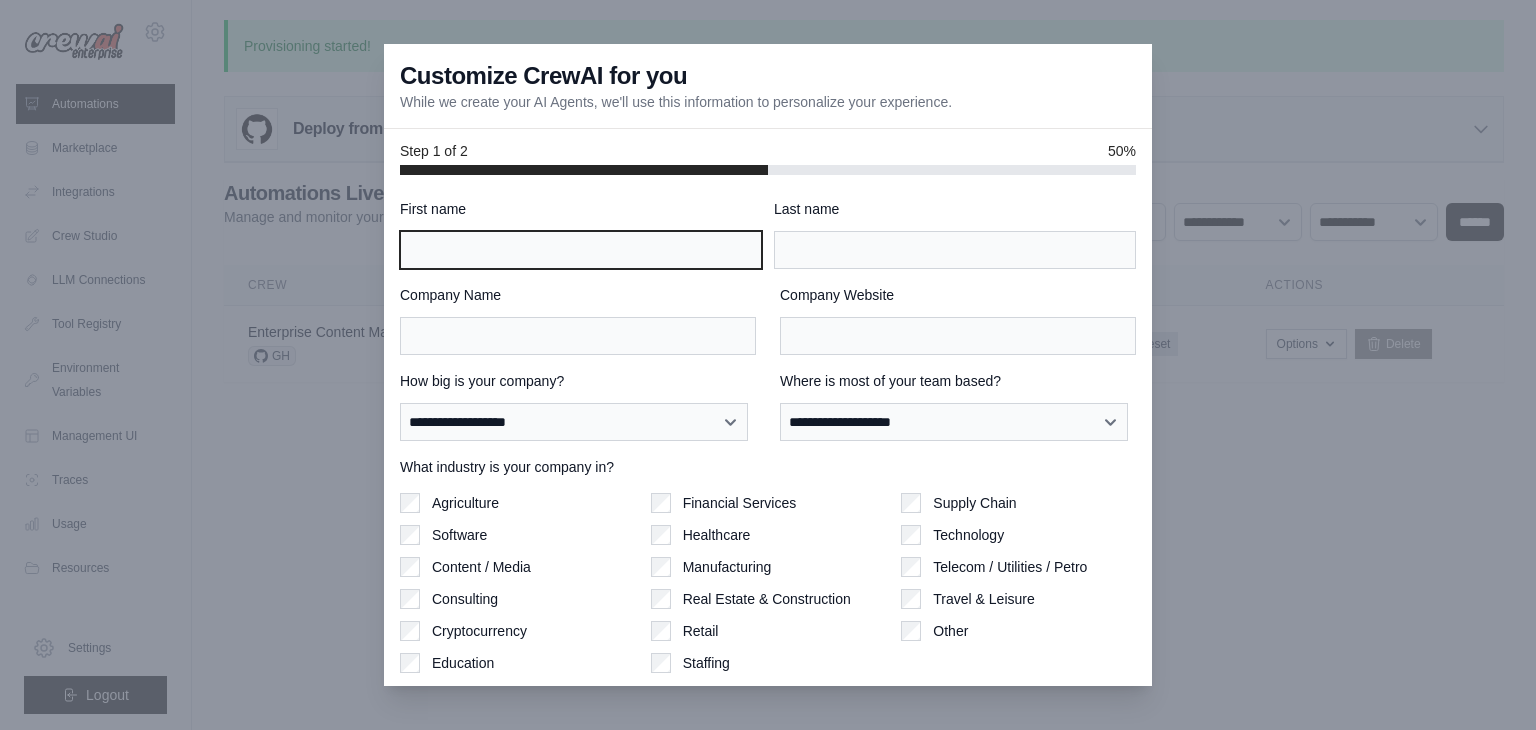 click on "First name" at bounding box center (581, 250) 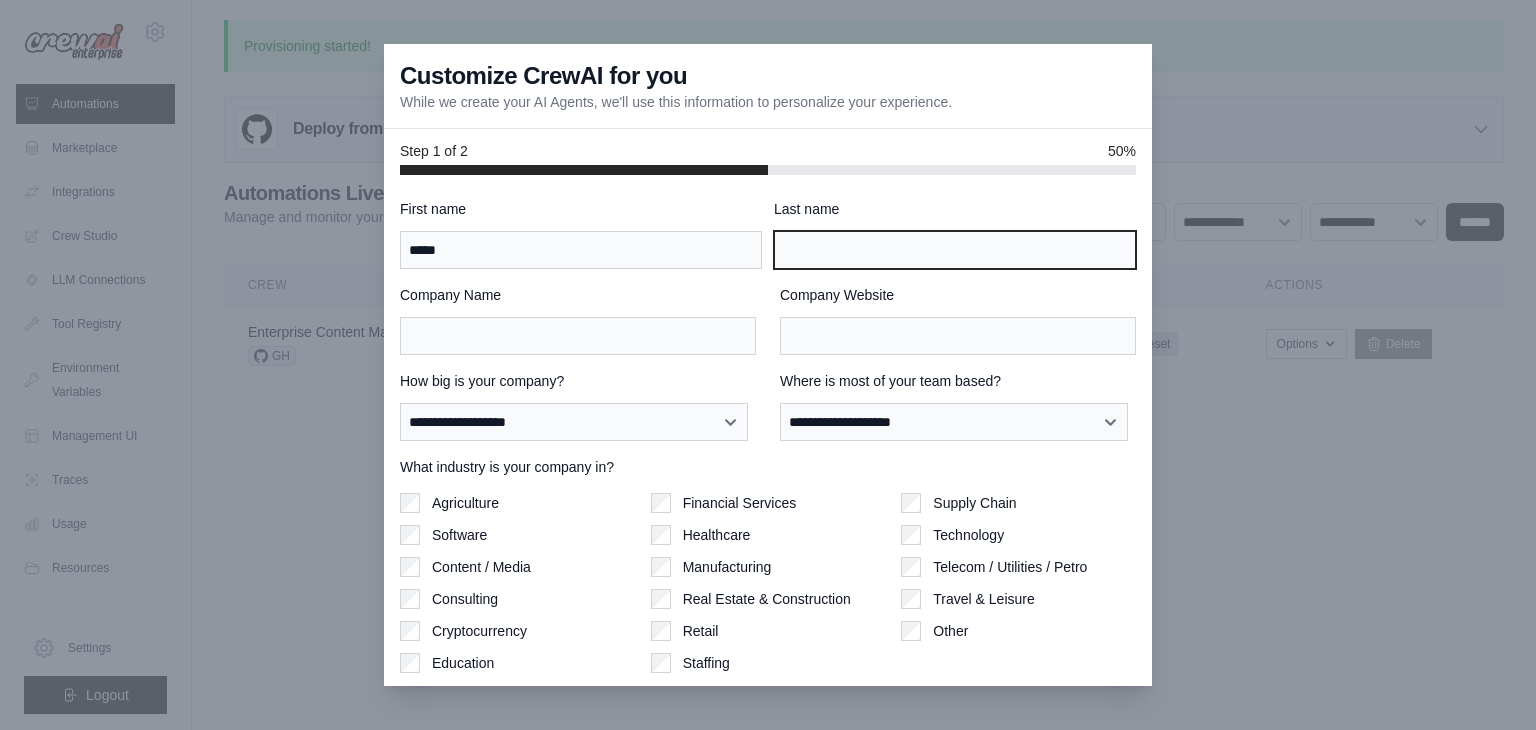 type on "******" 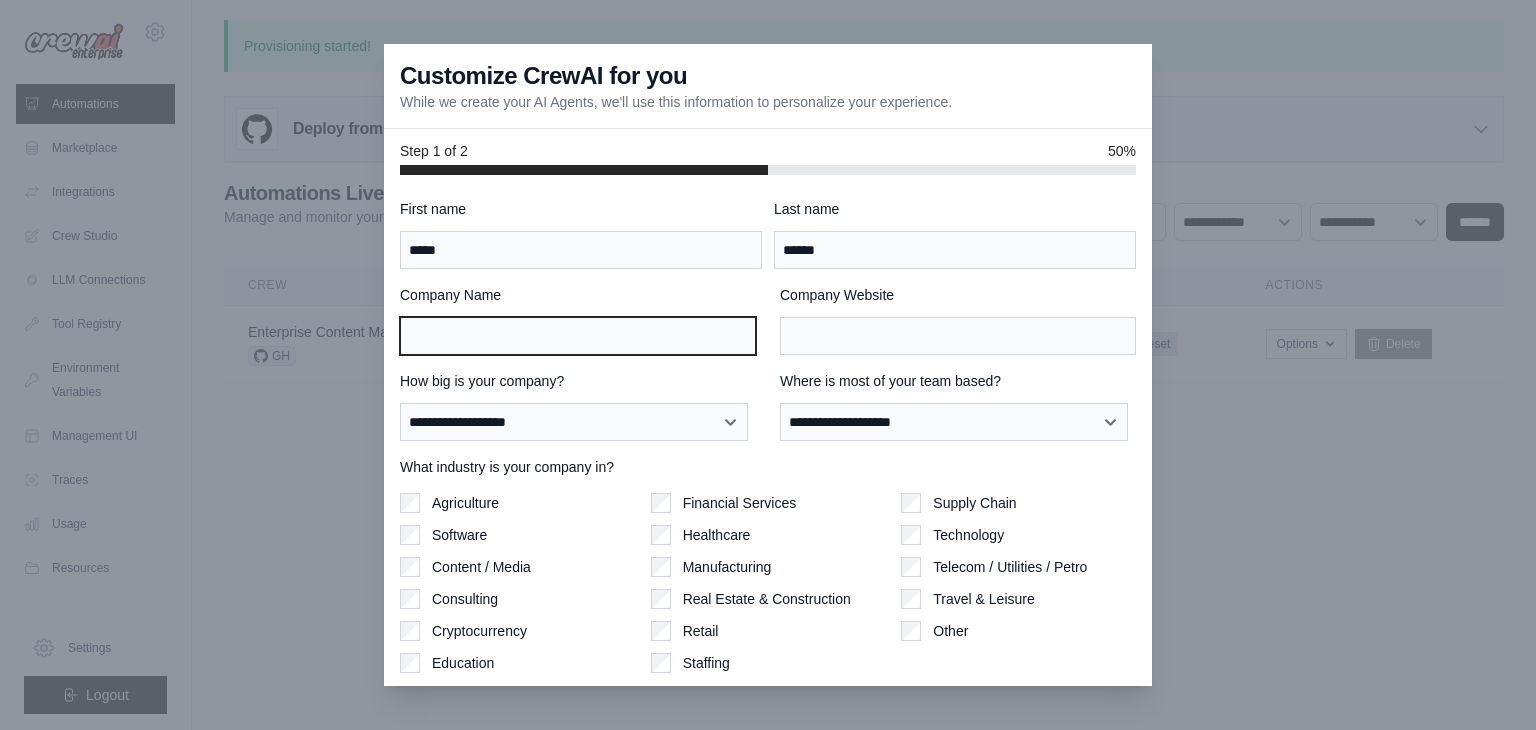 type on "**********" 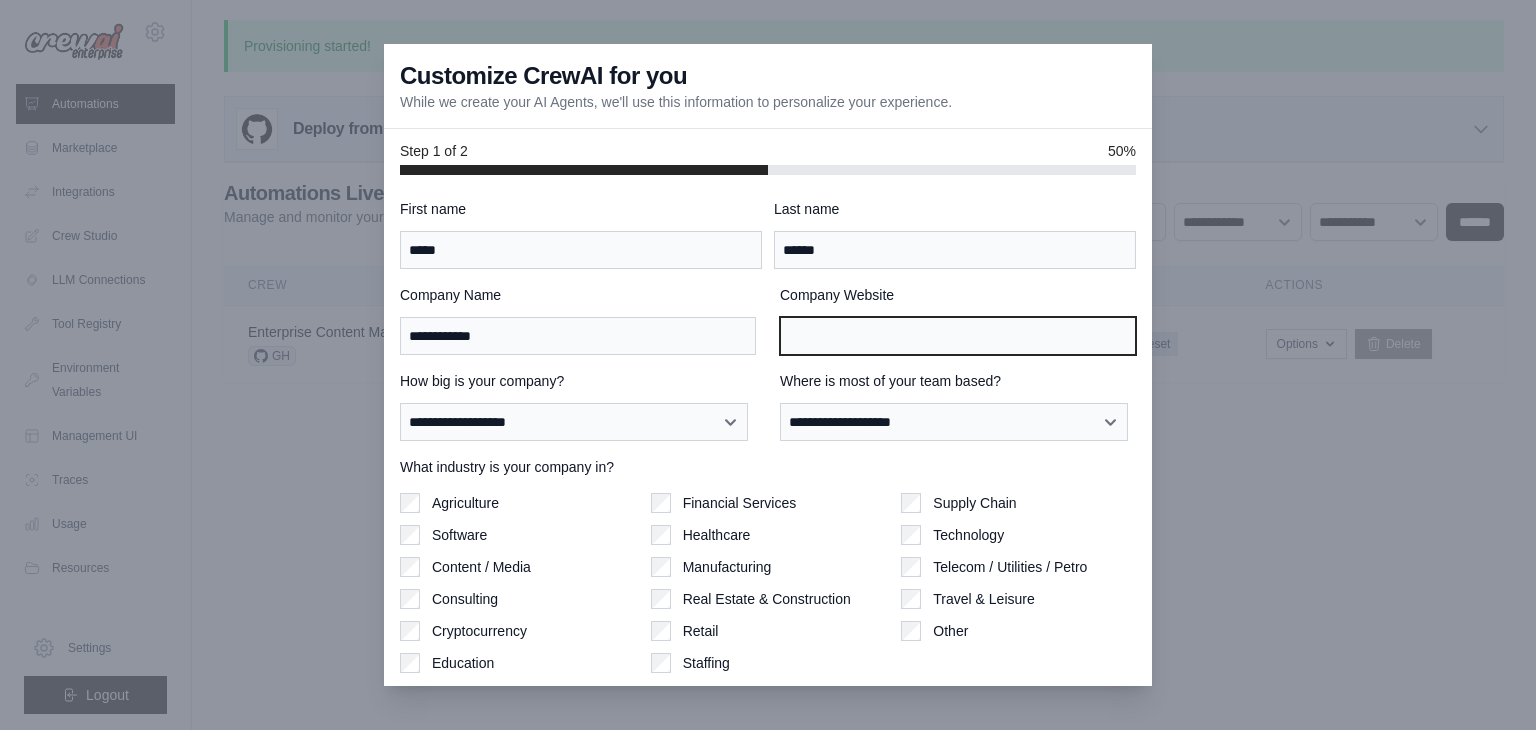 type on "**********" 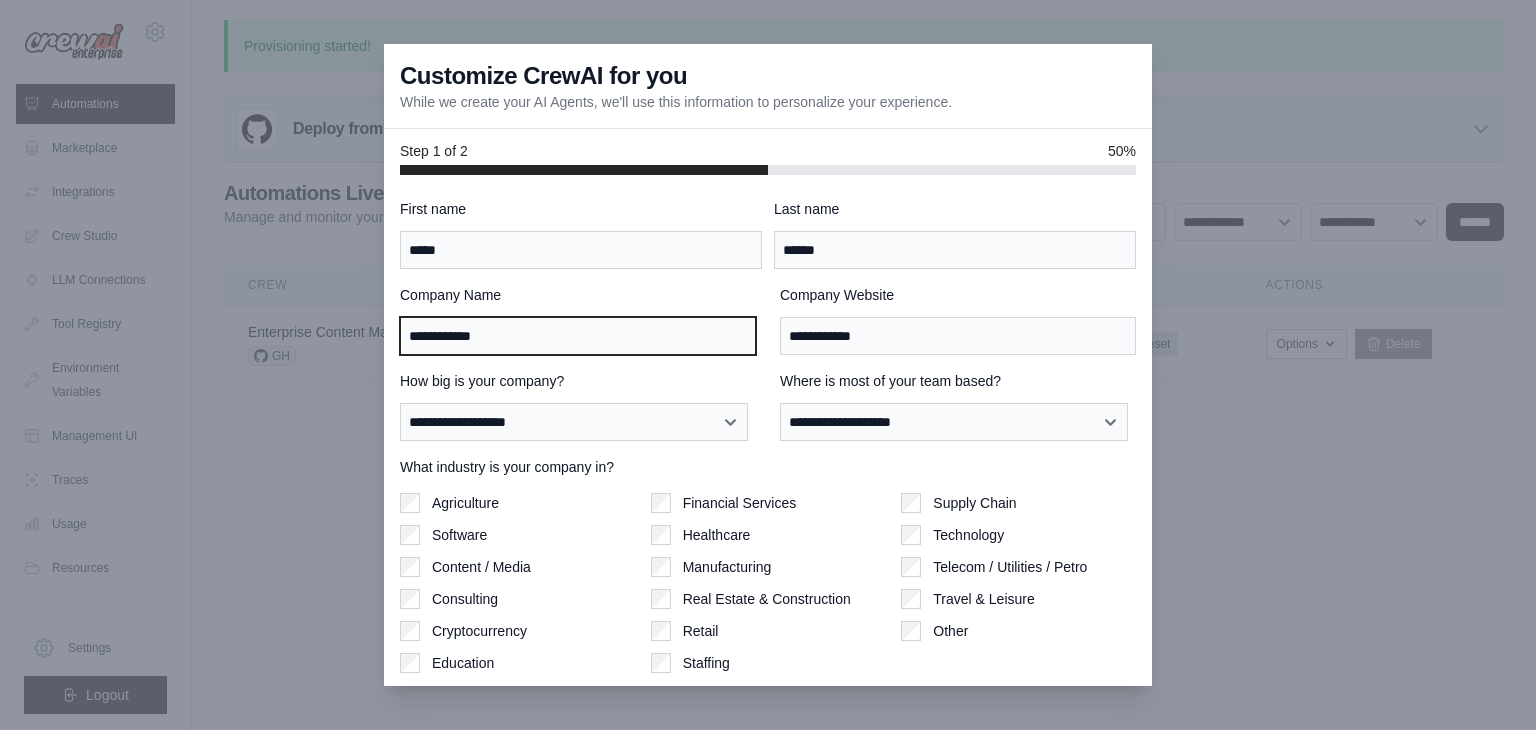 click on "**********" at bounding box center [578, 336] 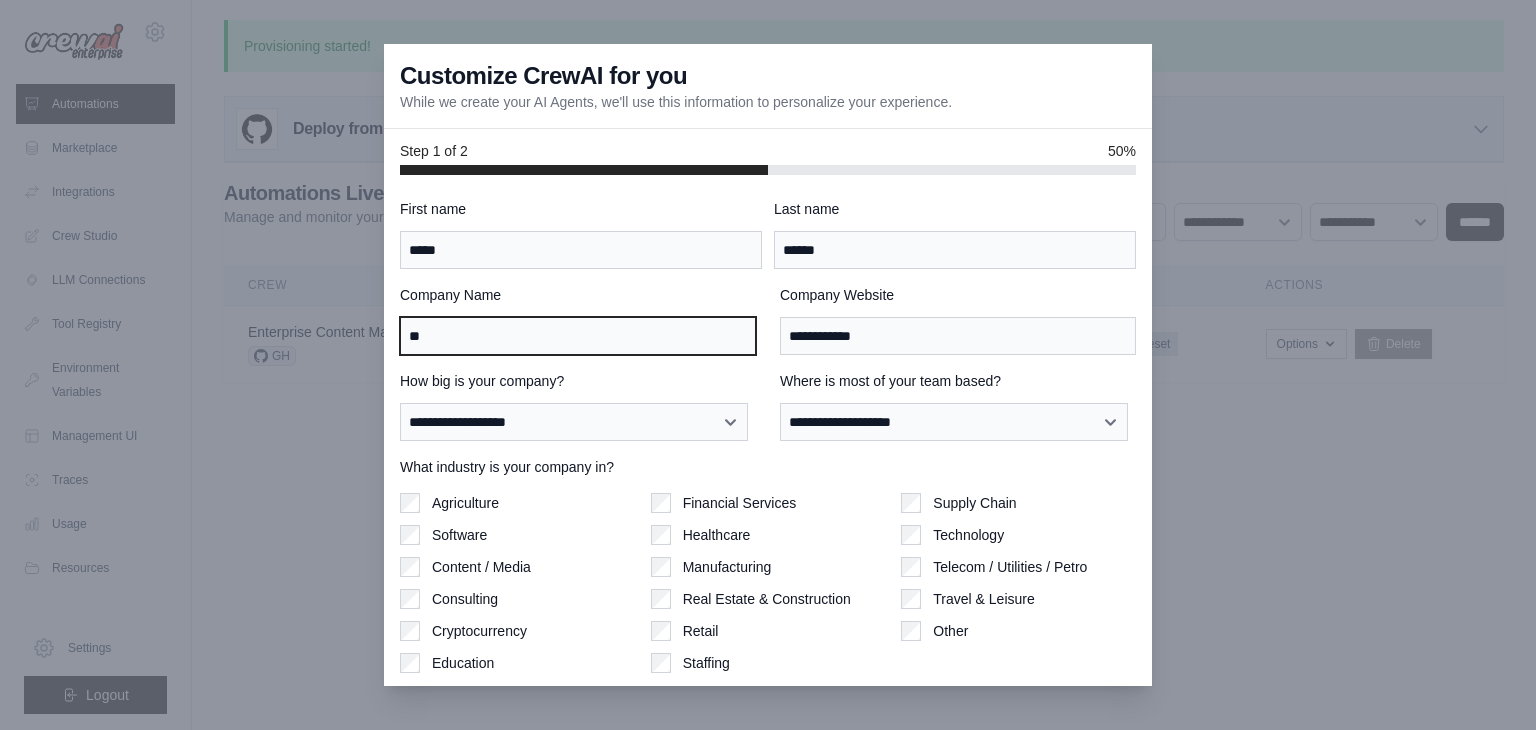 type on "*" 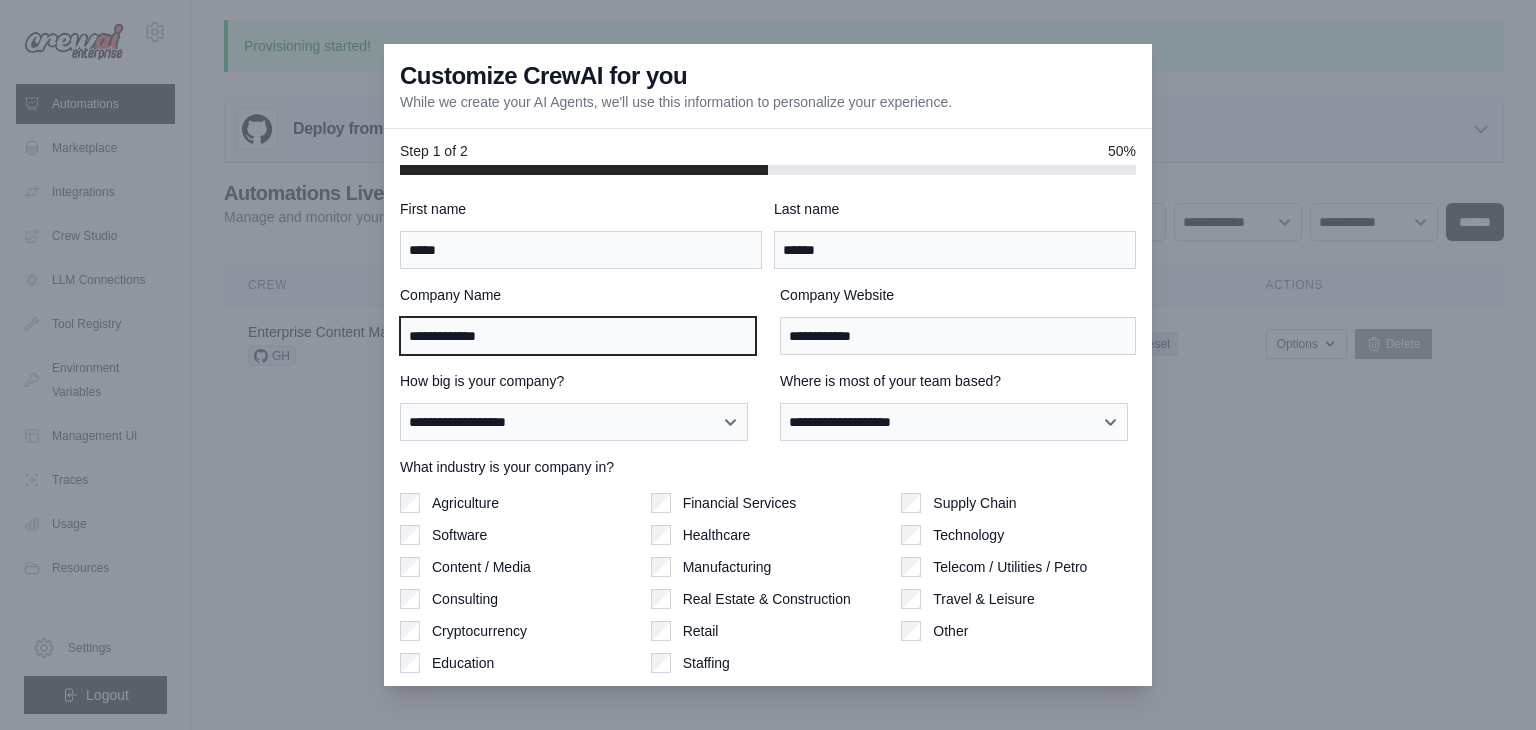 type on "**********" 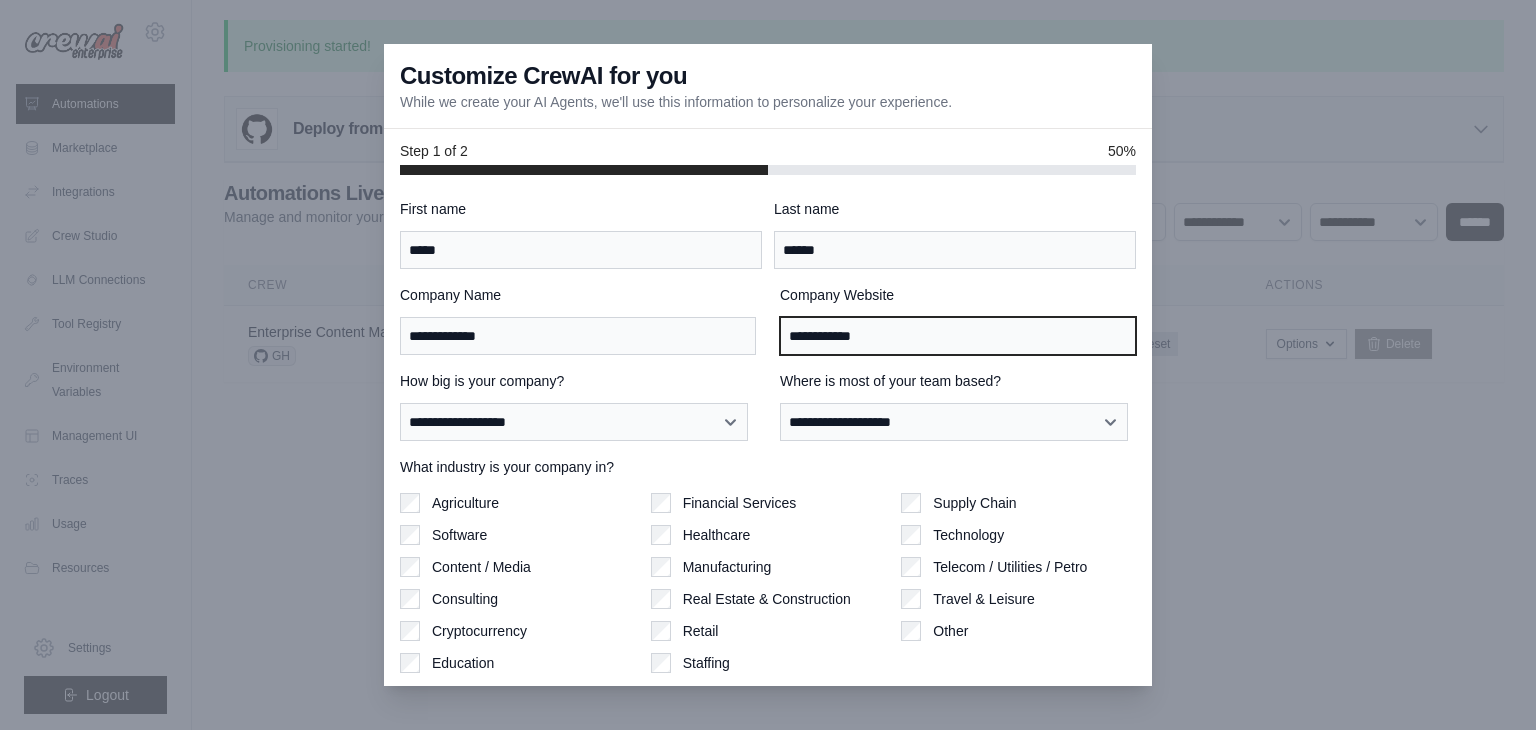 click on "**********" at bounding box center (958, 336) 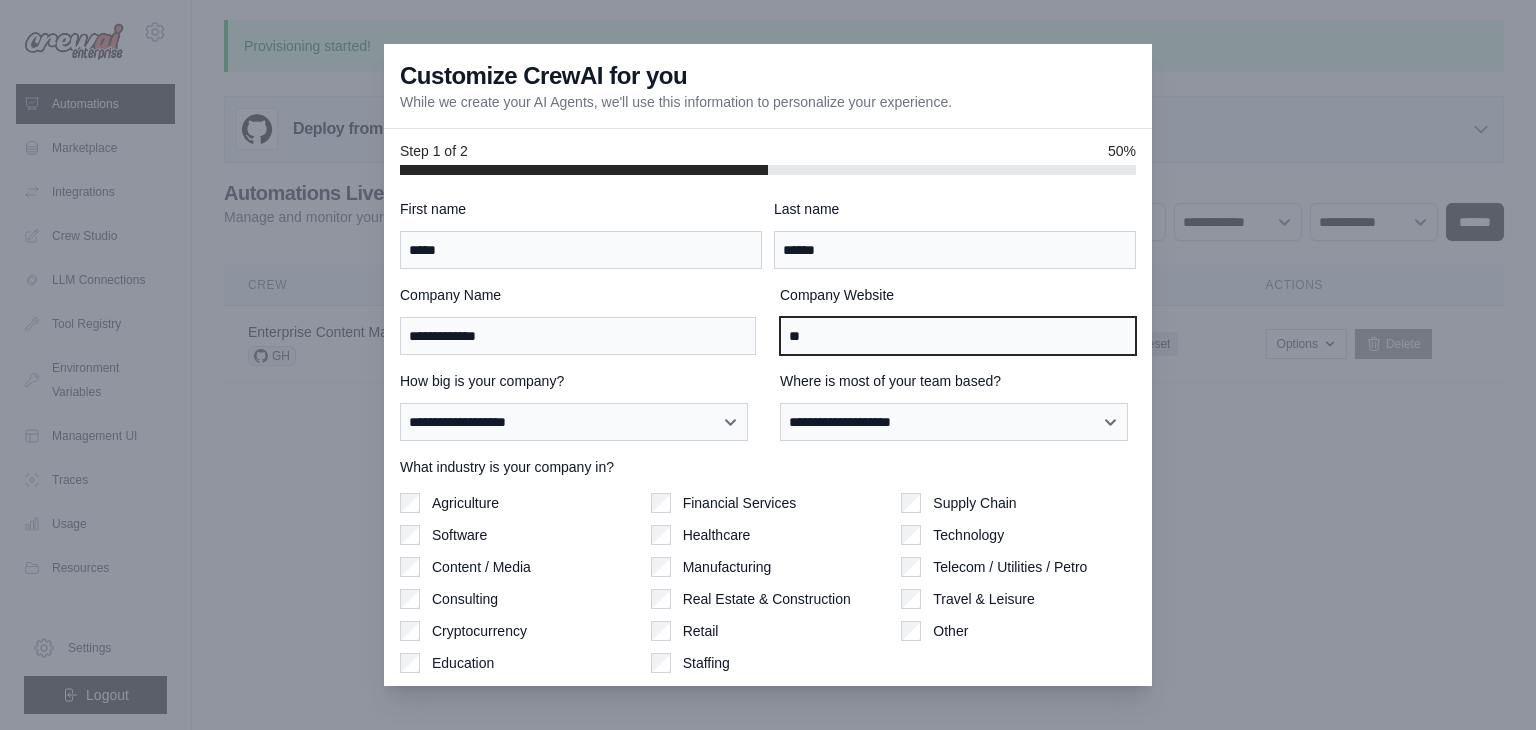 type on "*" 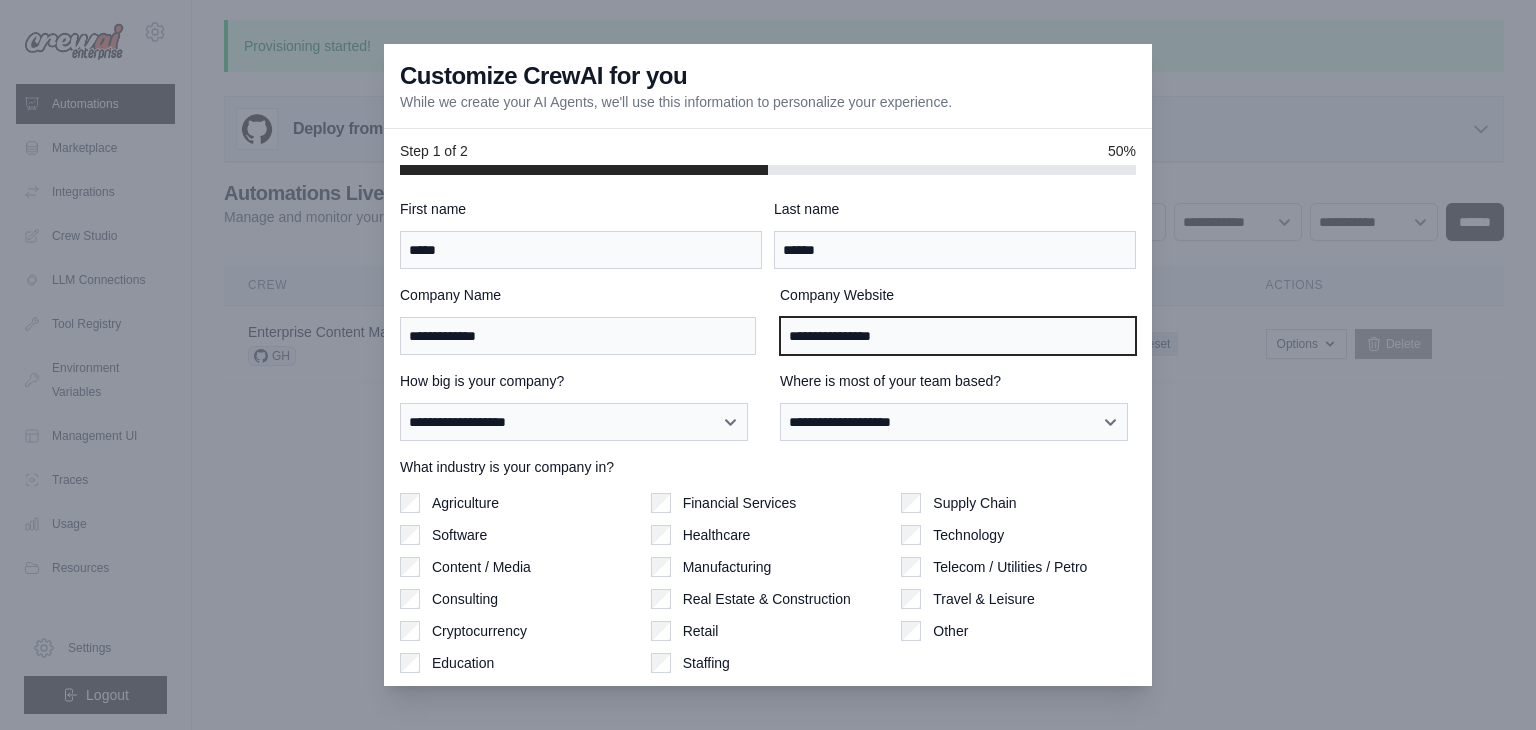 type on "**********" 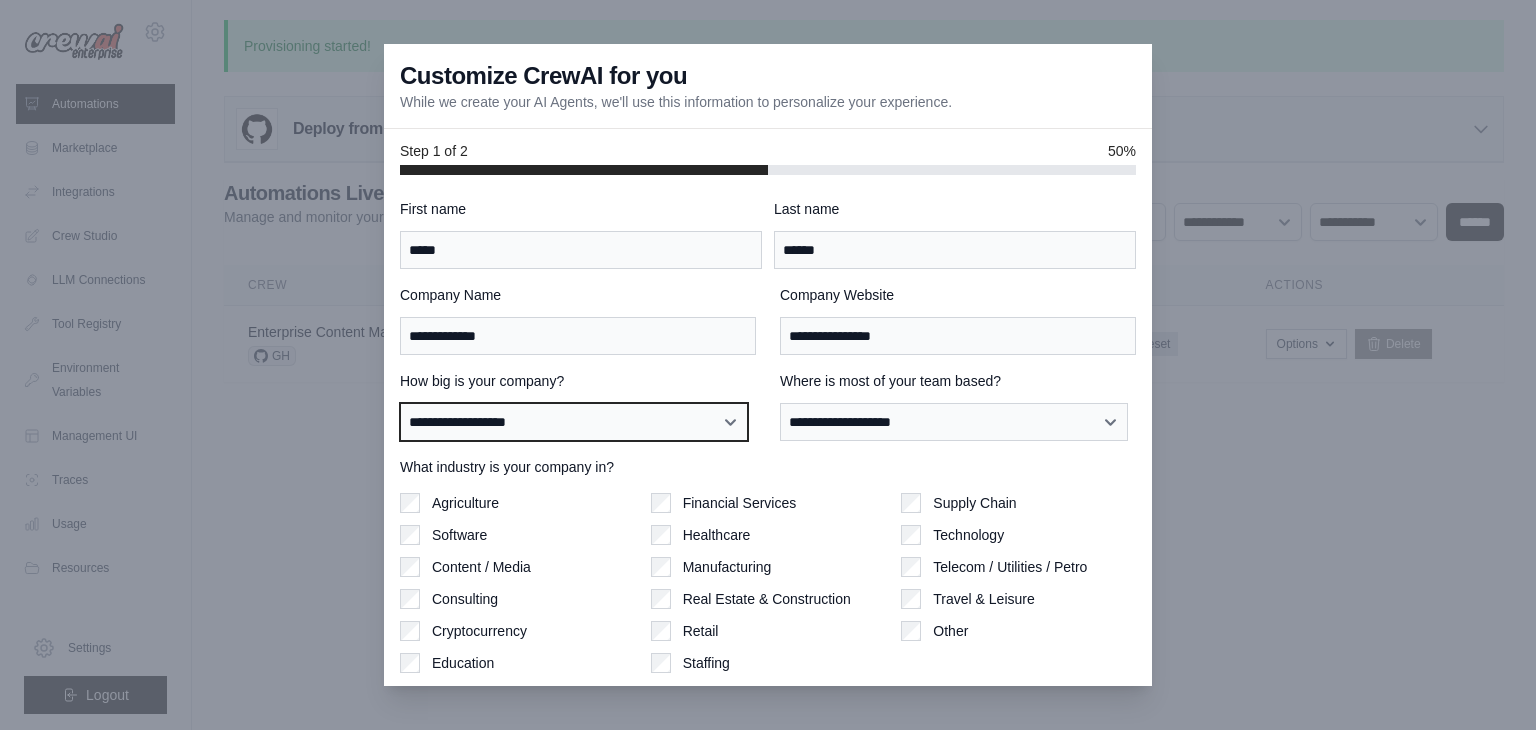 click on "**********" at bounding box center [574, 422] 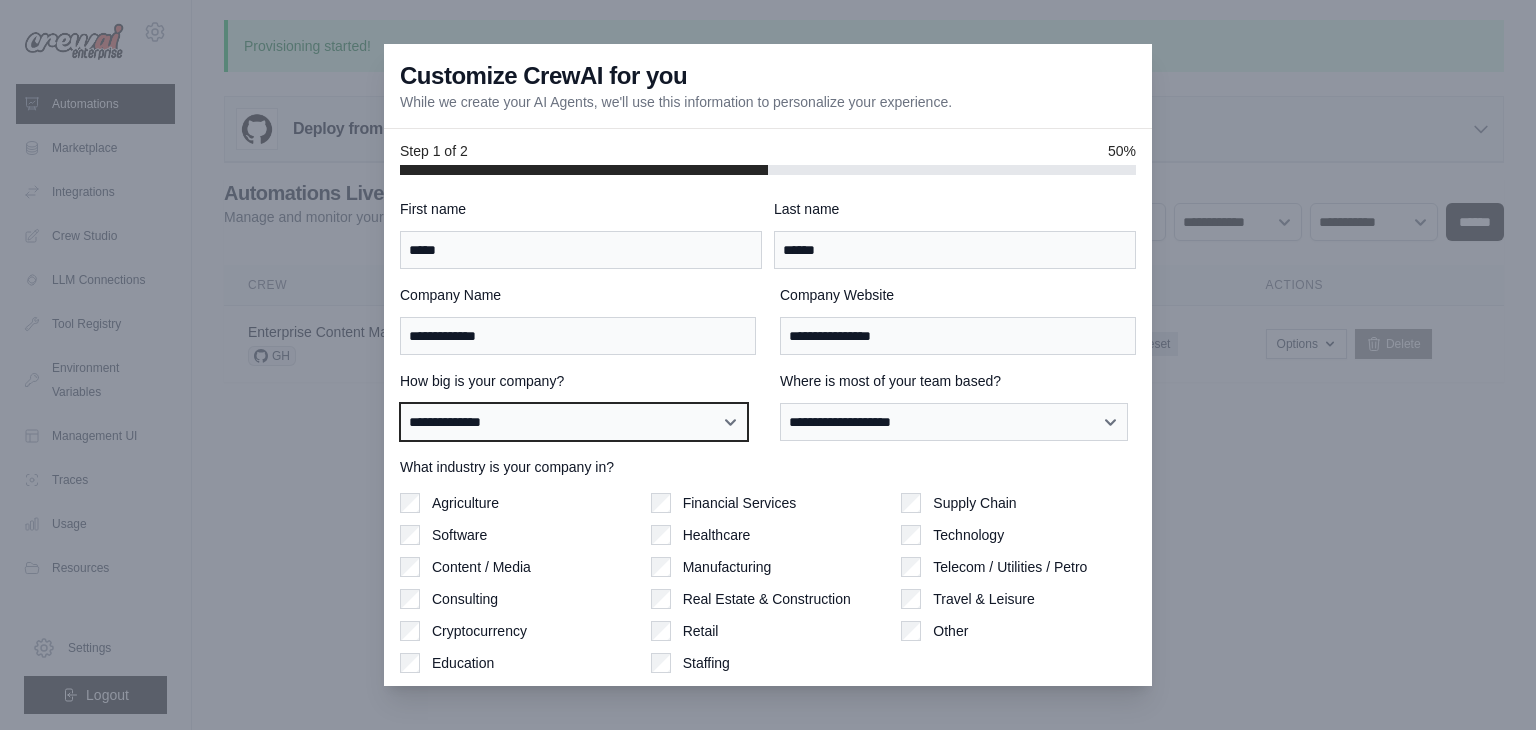 click on "**********" at bounding box center [574, 422] 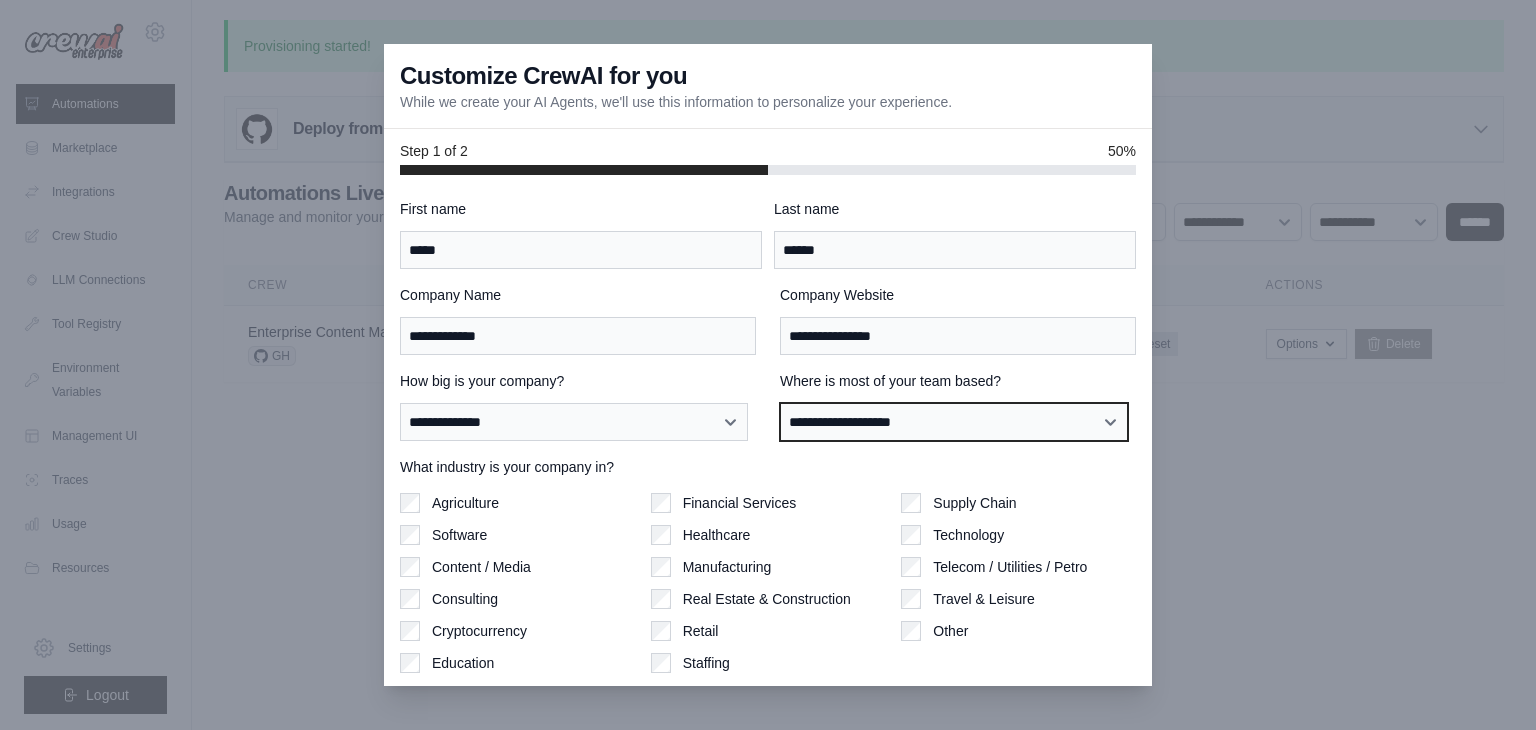 click on "**********" at bounding box center [954, 422] 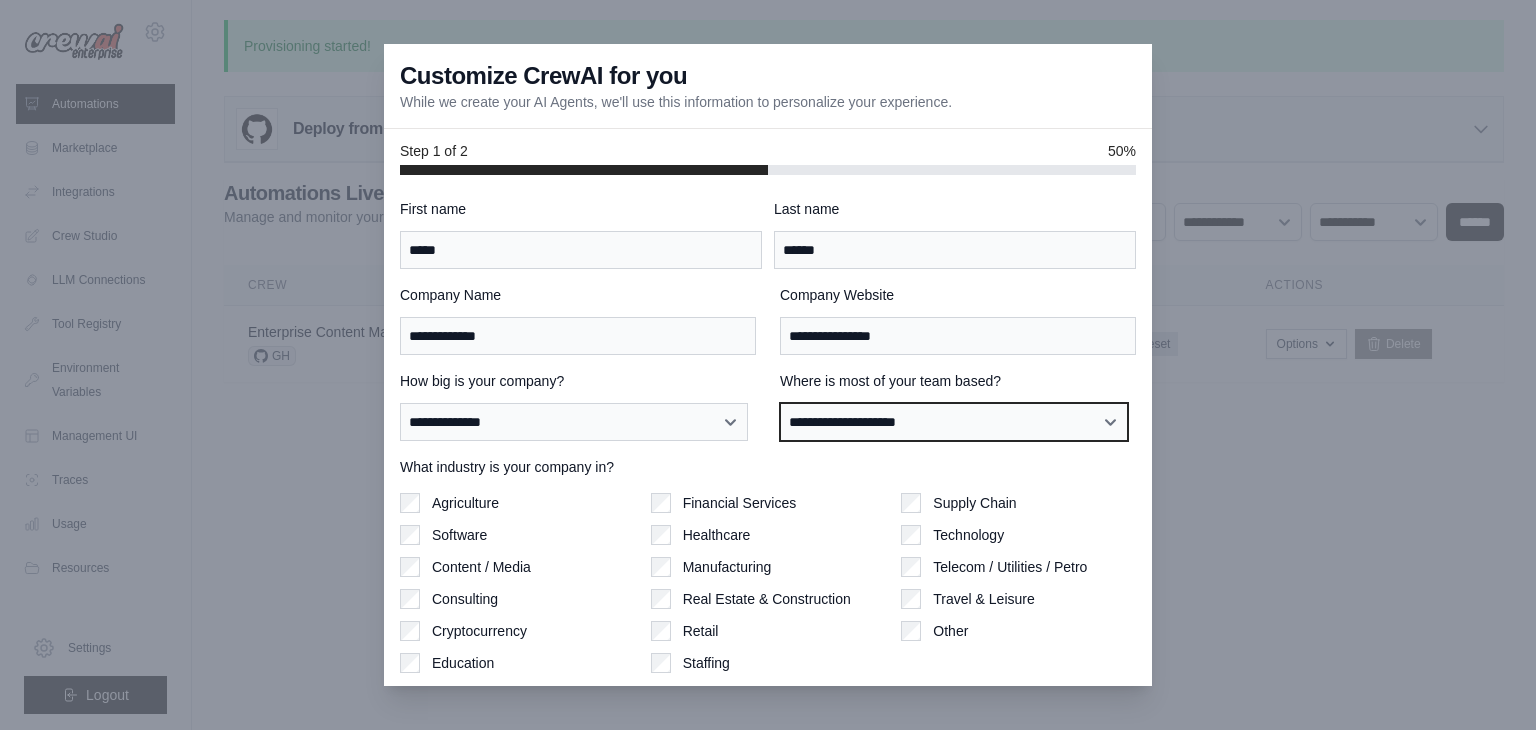 click on "**********" at bounding box center (954, 422) 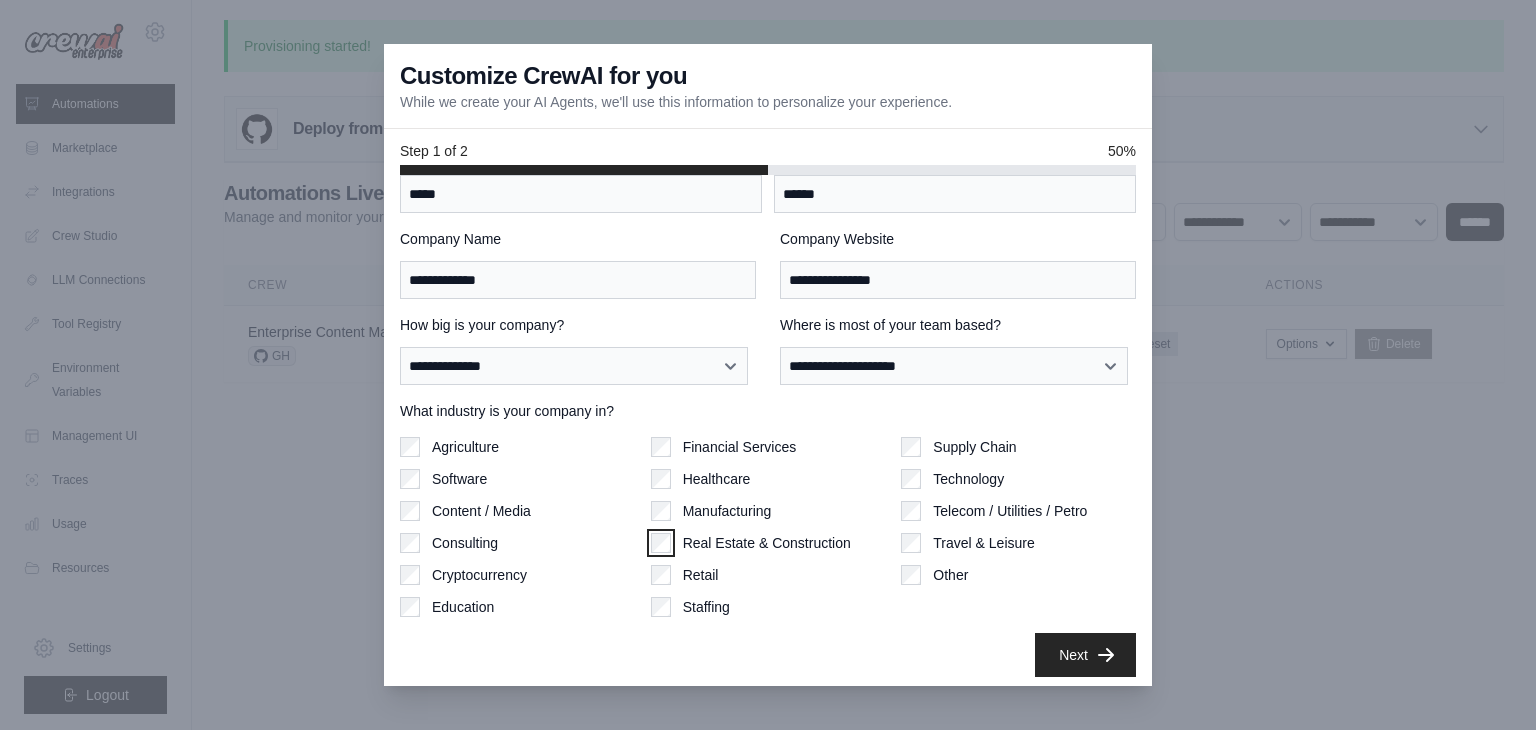 scroll, scrollTop: 62, scrollLeft: 0, axis: vertical 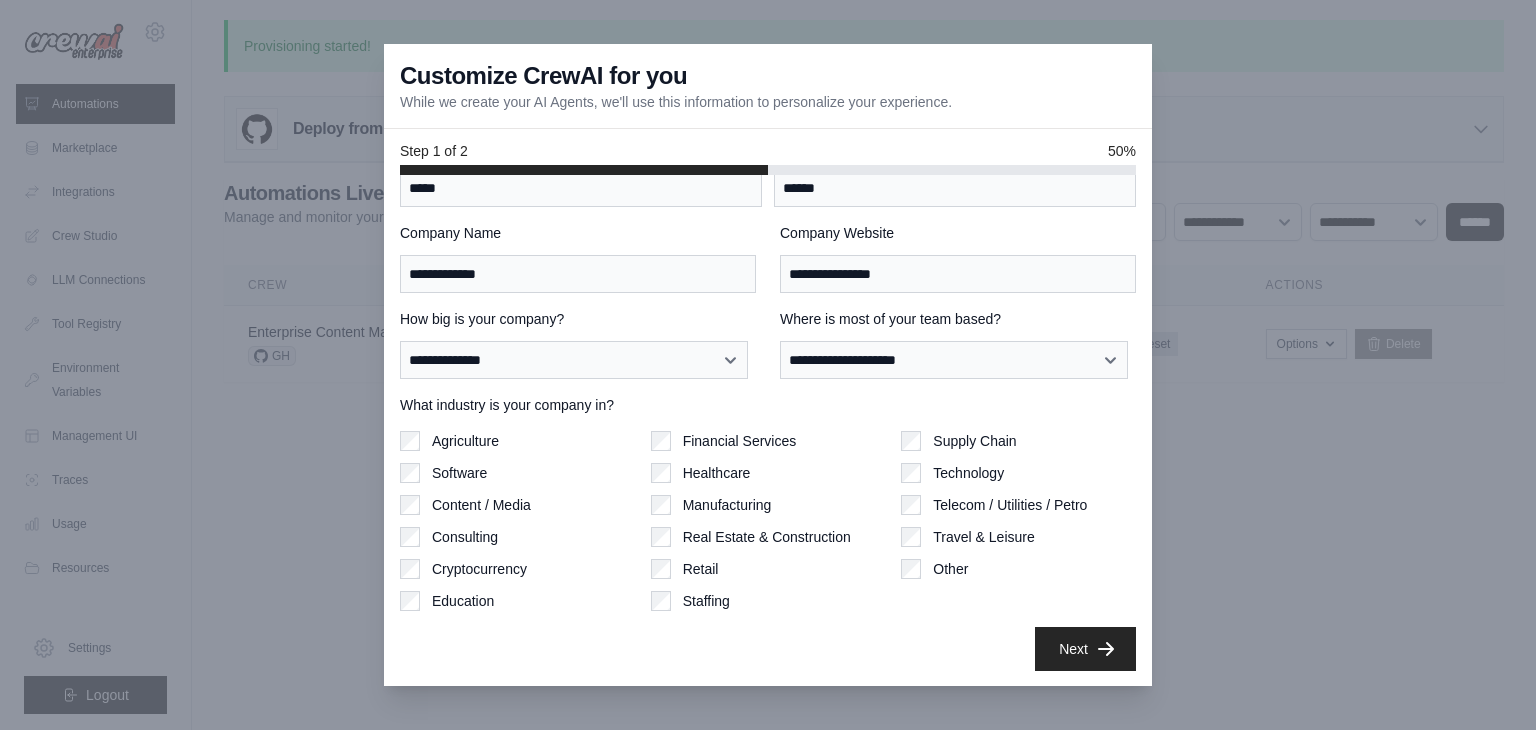 click on "Content / Media" at bounding box center [481, 505] 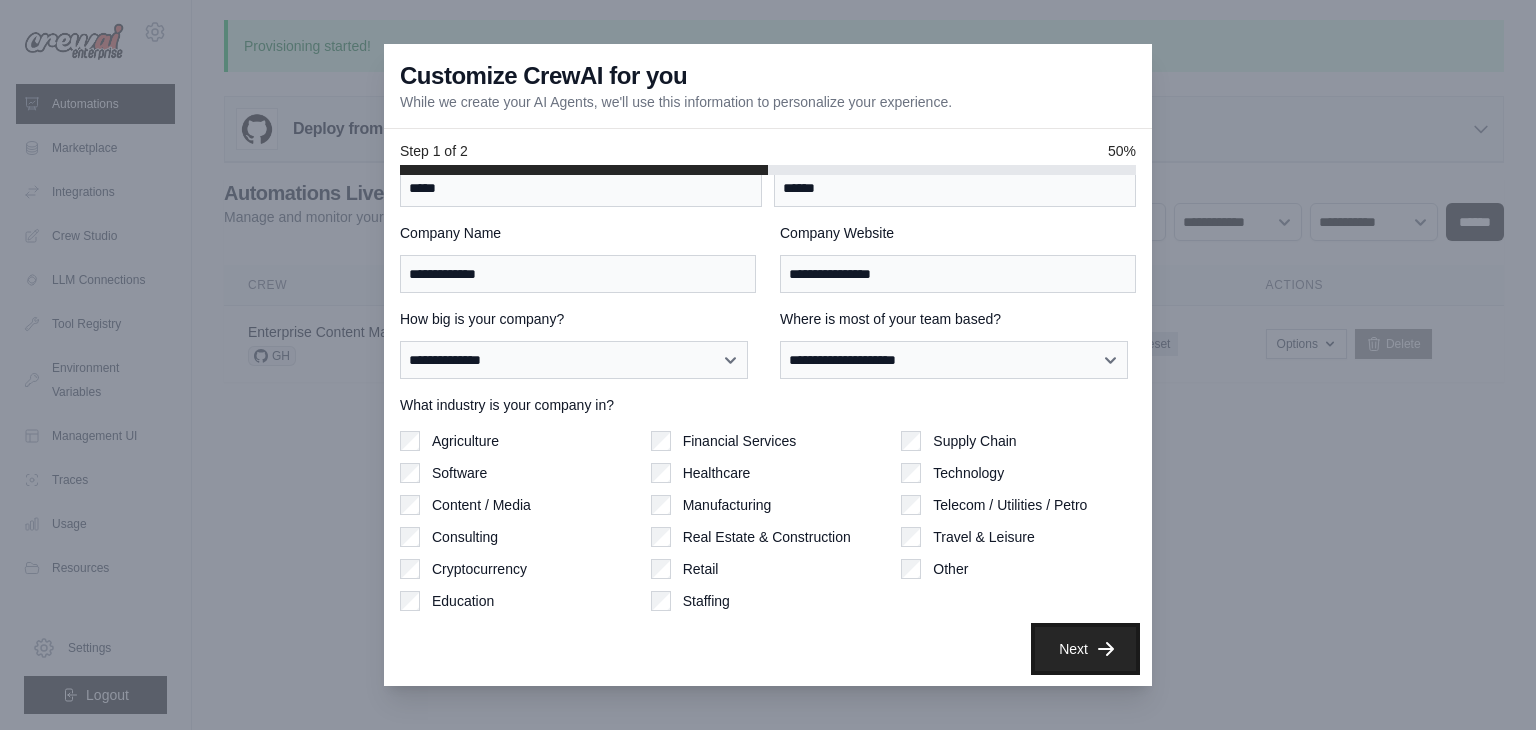 click on "Next" at bounding box center (1085, 649) 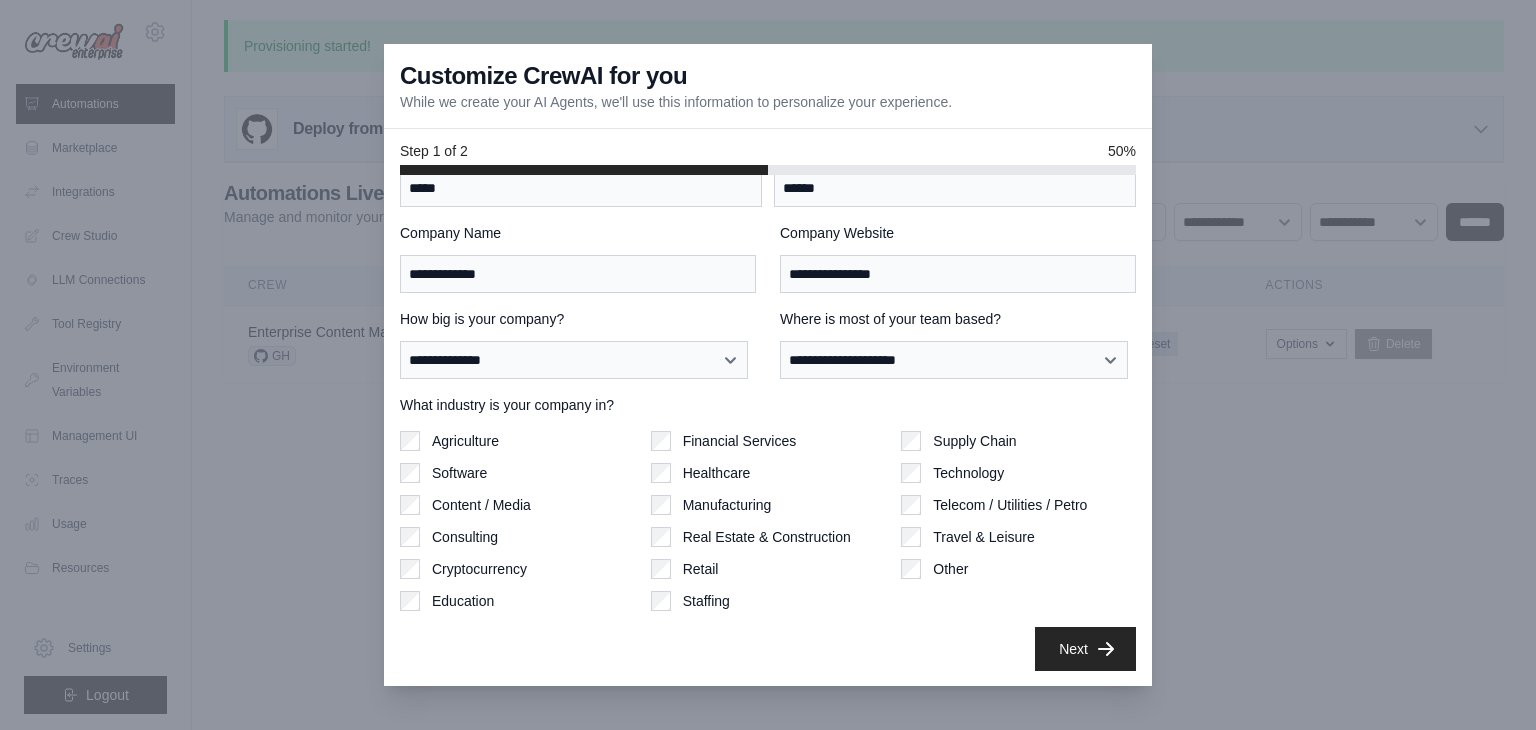 scroll, scrollTop: 0, scrollLeft: 0, axis: both 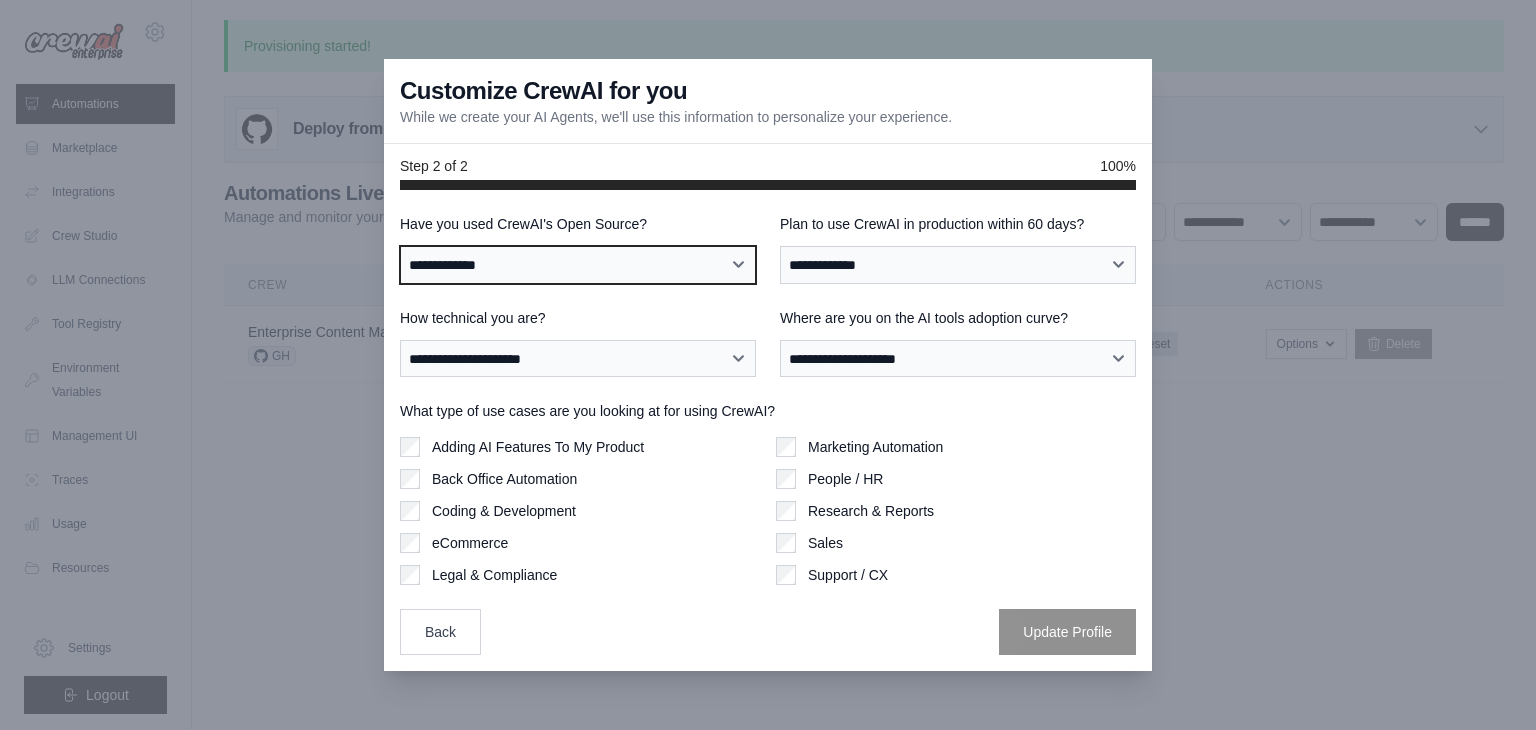 click on "**********" at bounding box center [578, 265] 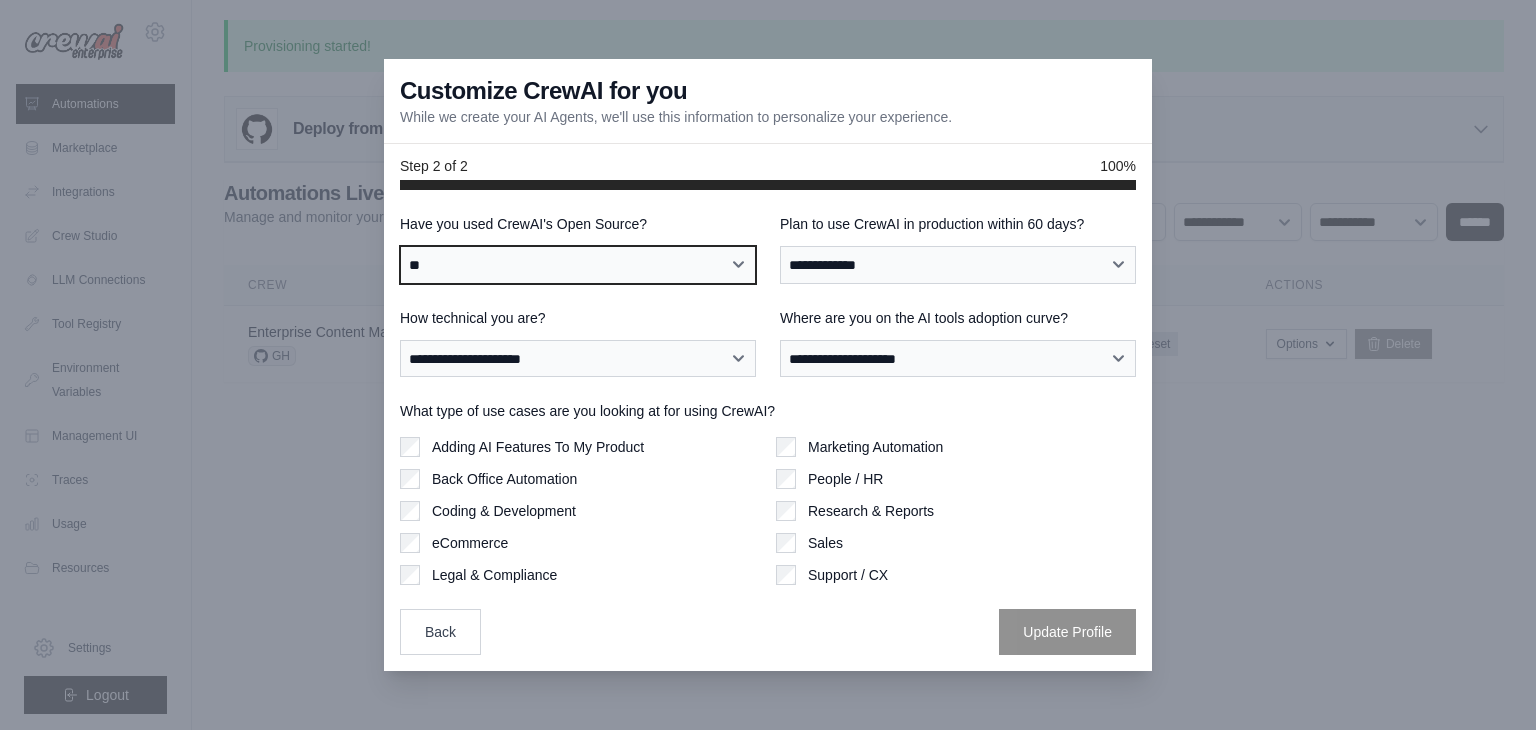 click on "**********" at bounding box center [578, 265] 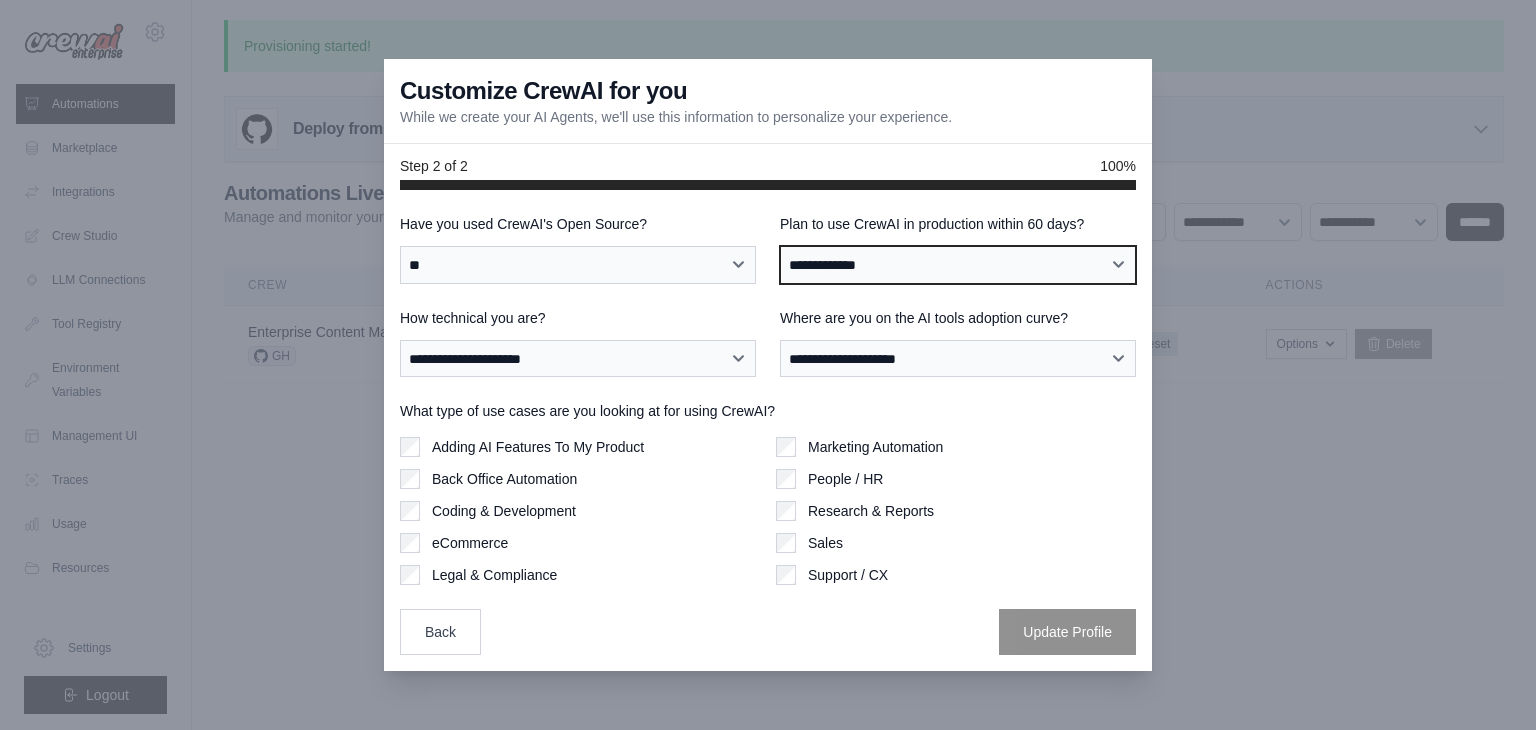 click on "**********" at bounding box center (958, 265) 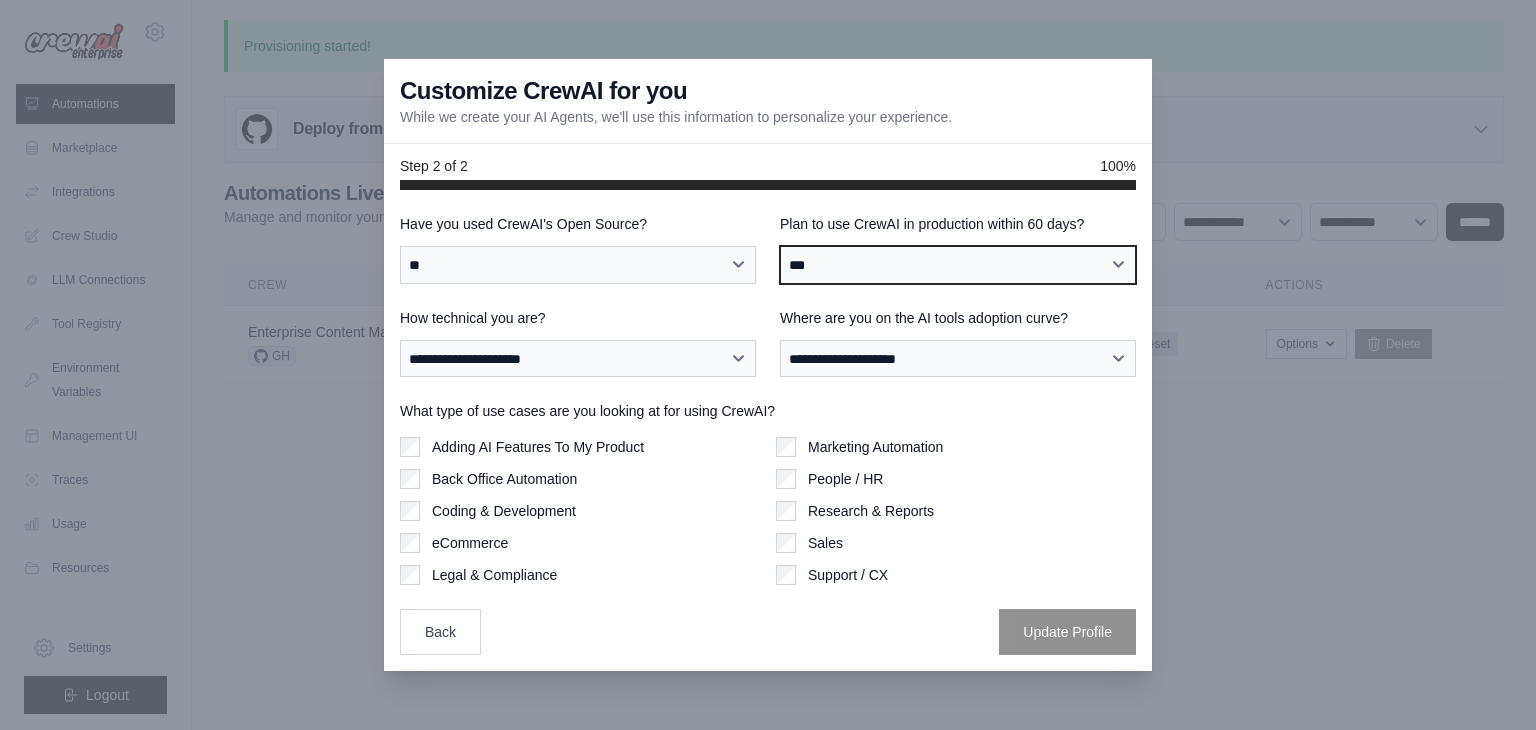 click on "**********" at bounding box center (958, 265) 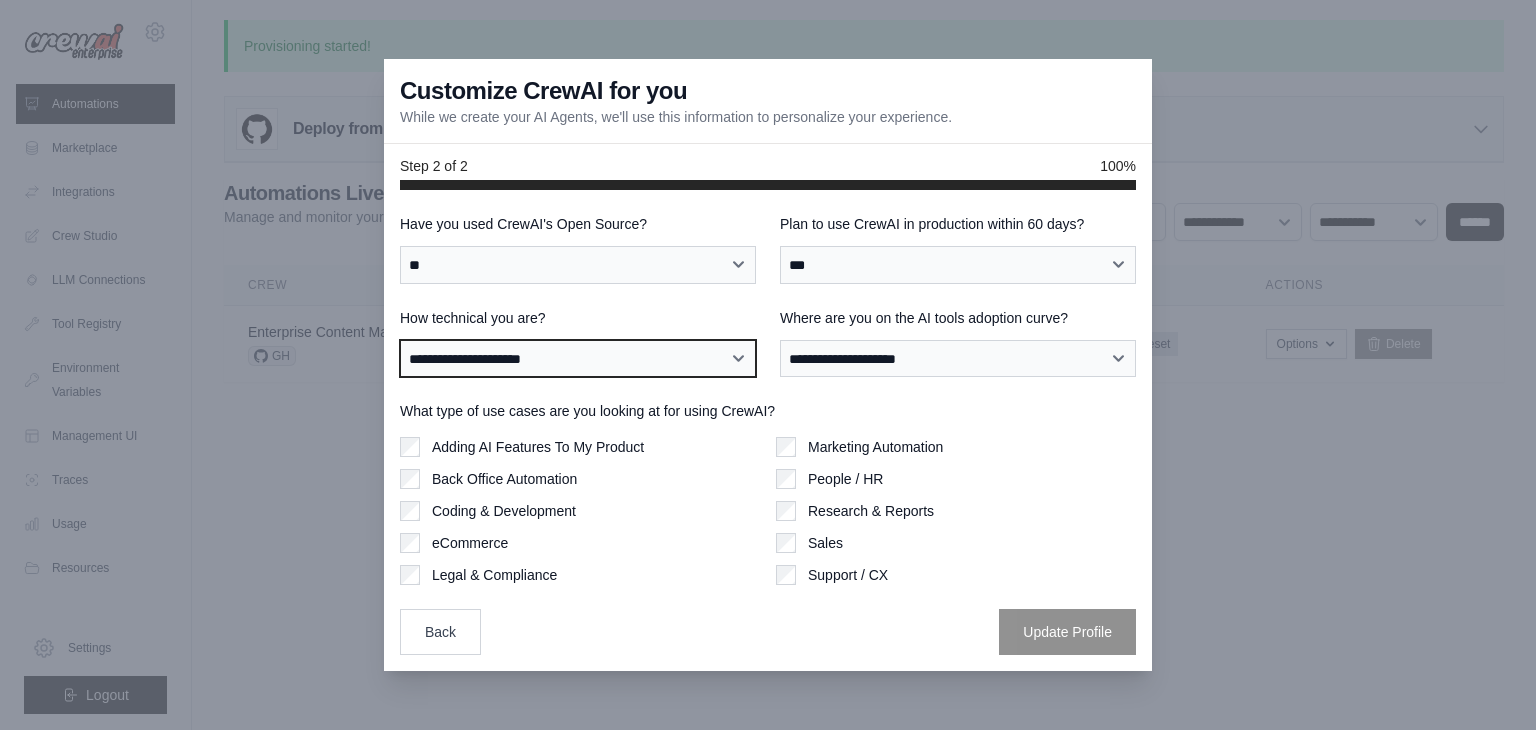 click on "**********" at bounding box center [578, 359] 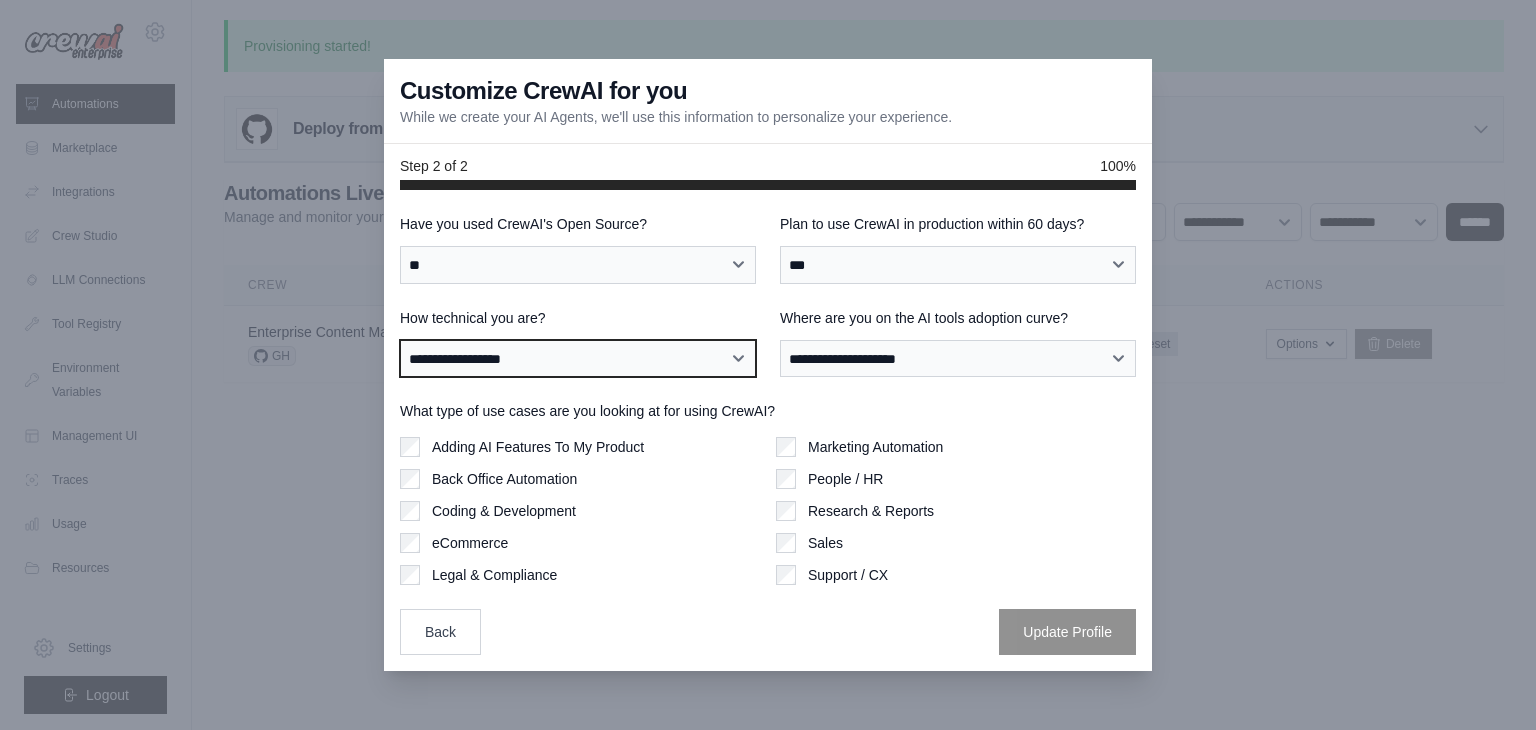 click on "**********" at bounding box center (578, 359) 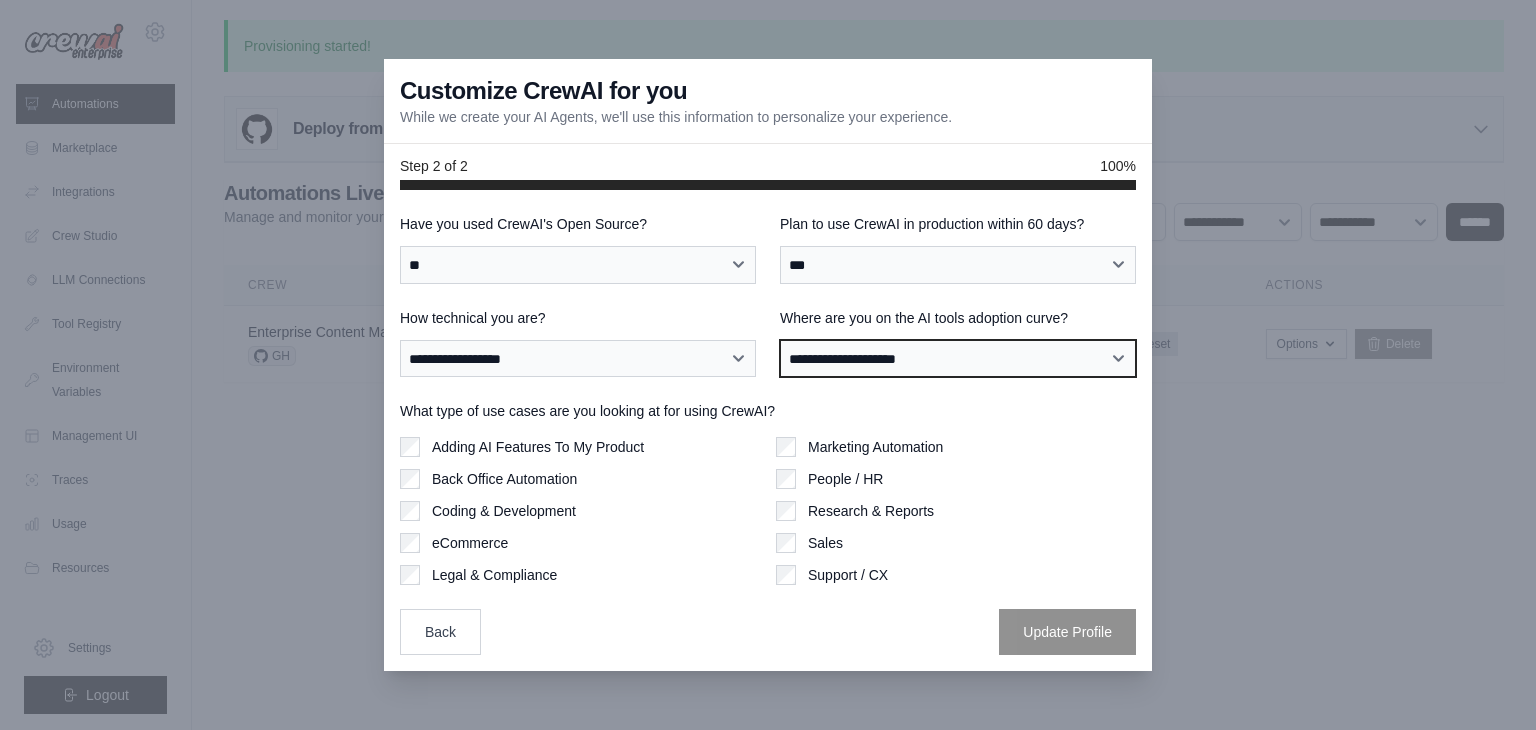 click on "**********" at bounding box center [958, 359] 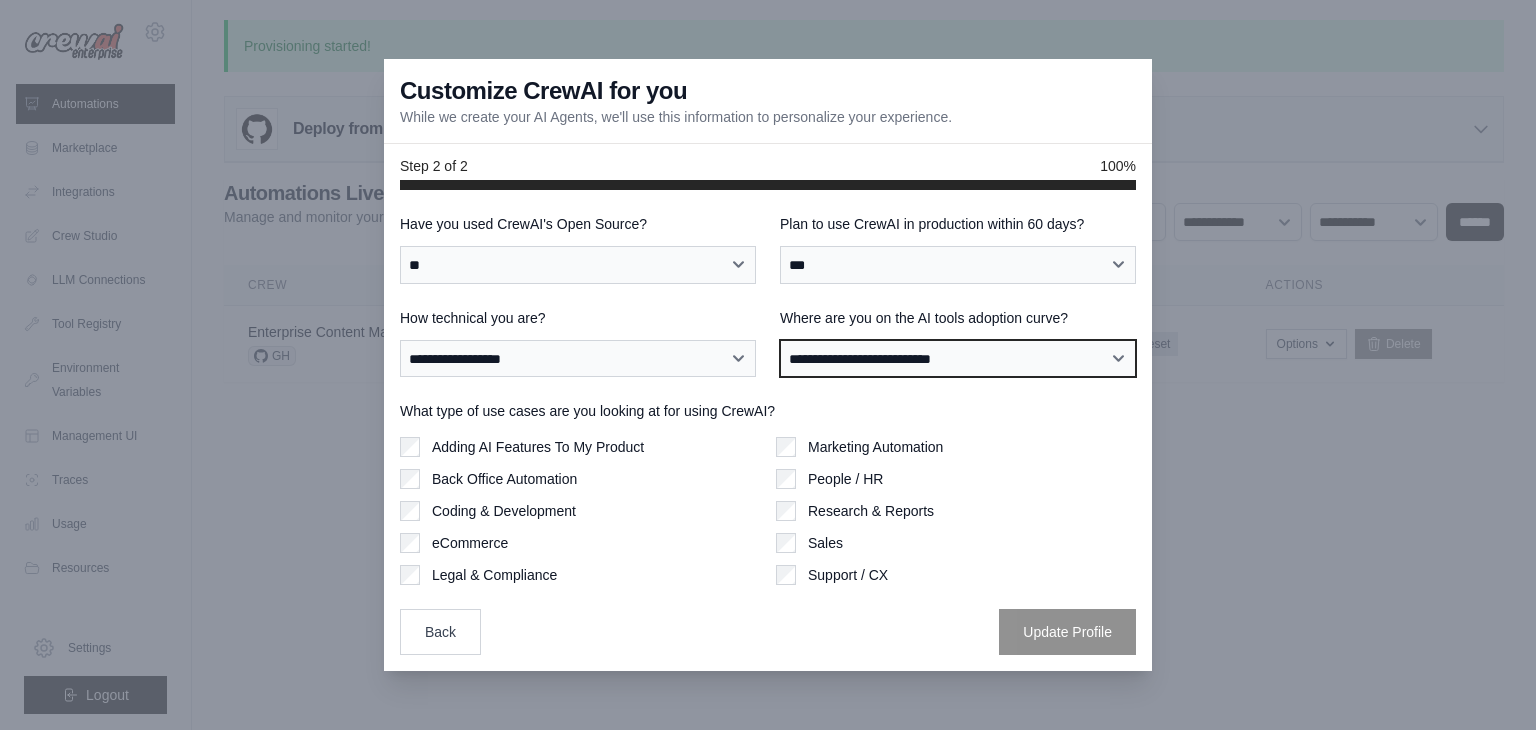 click on "**********" at bounding box center (958, 359) 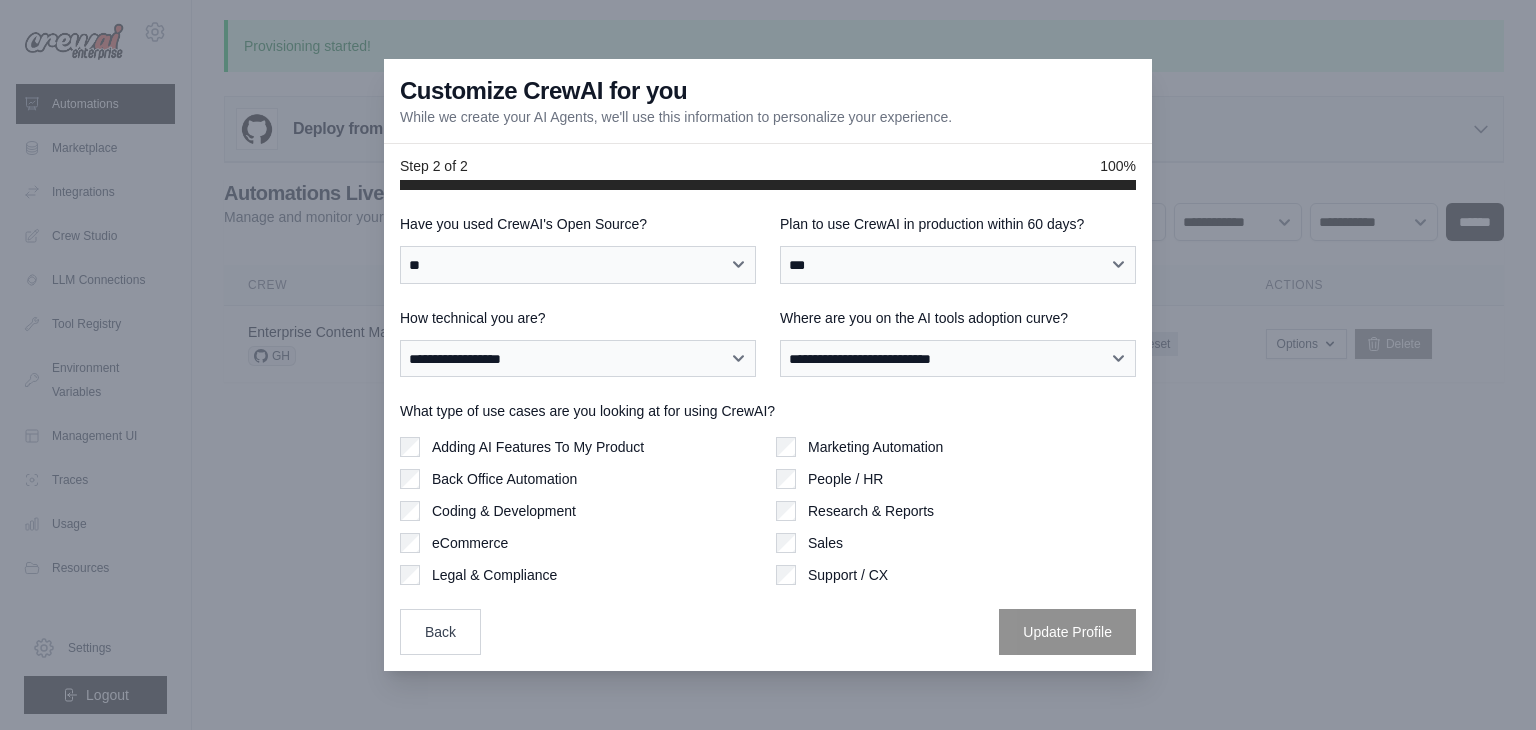 click on "Adding AI Features To My Product" at bounding box center (538, 447) 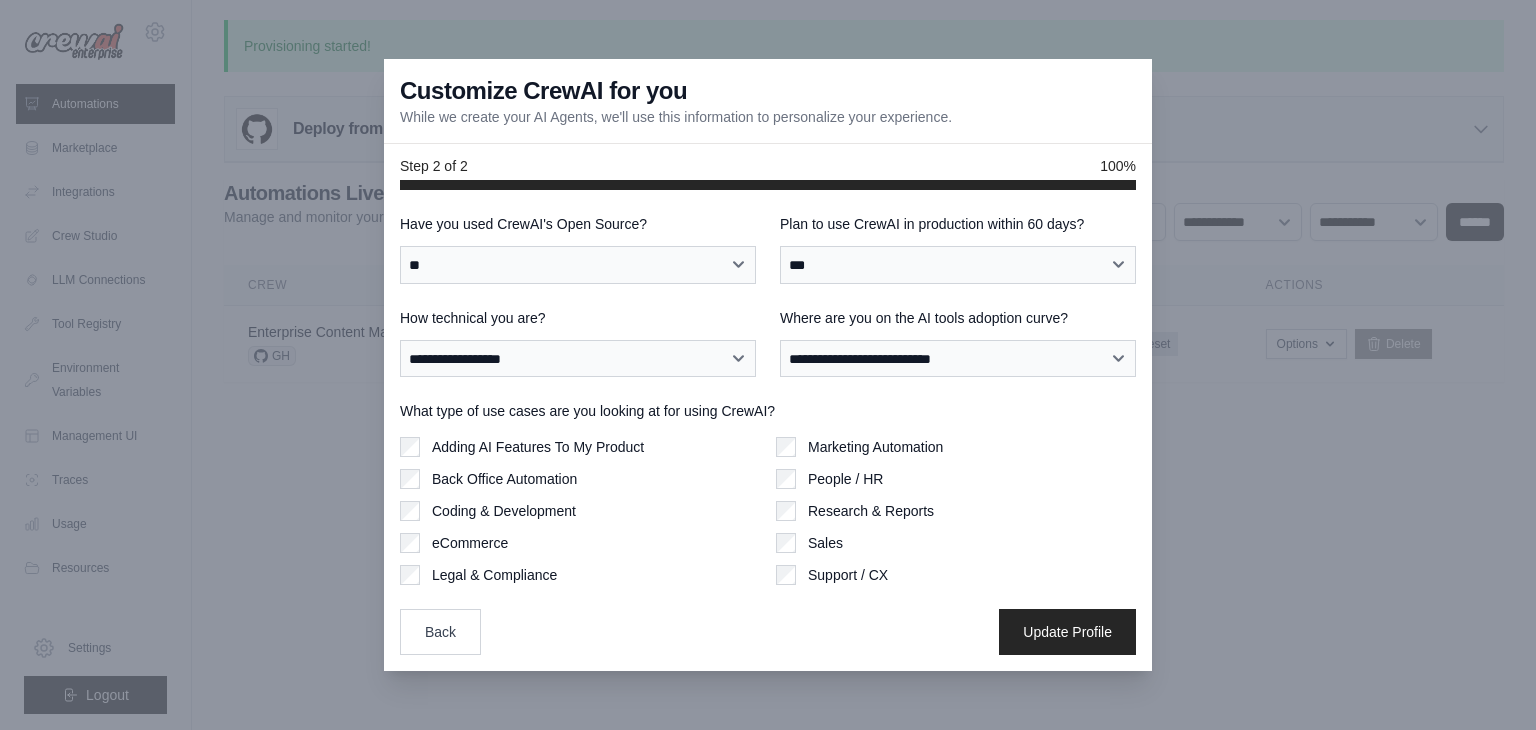 click on "Adding AI Features To My Product" at bounding box center (538, 447) 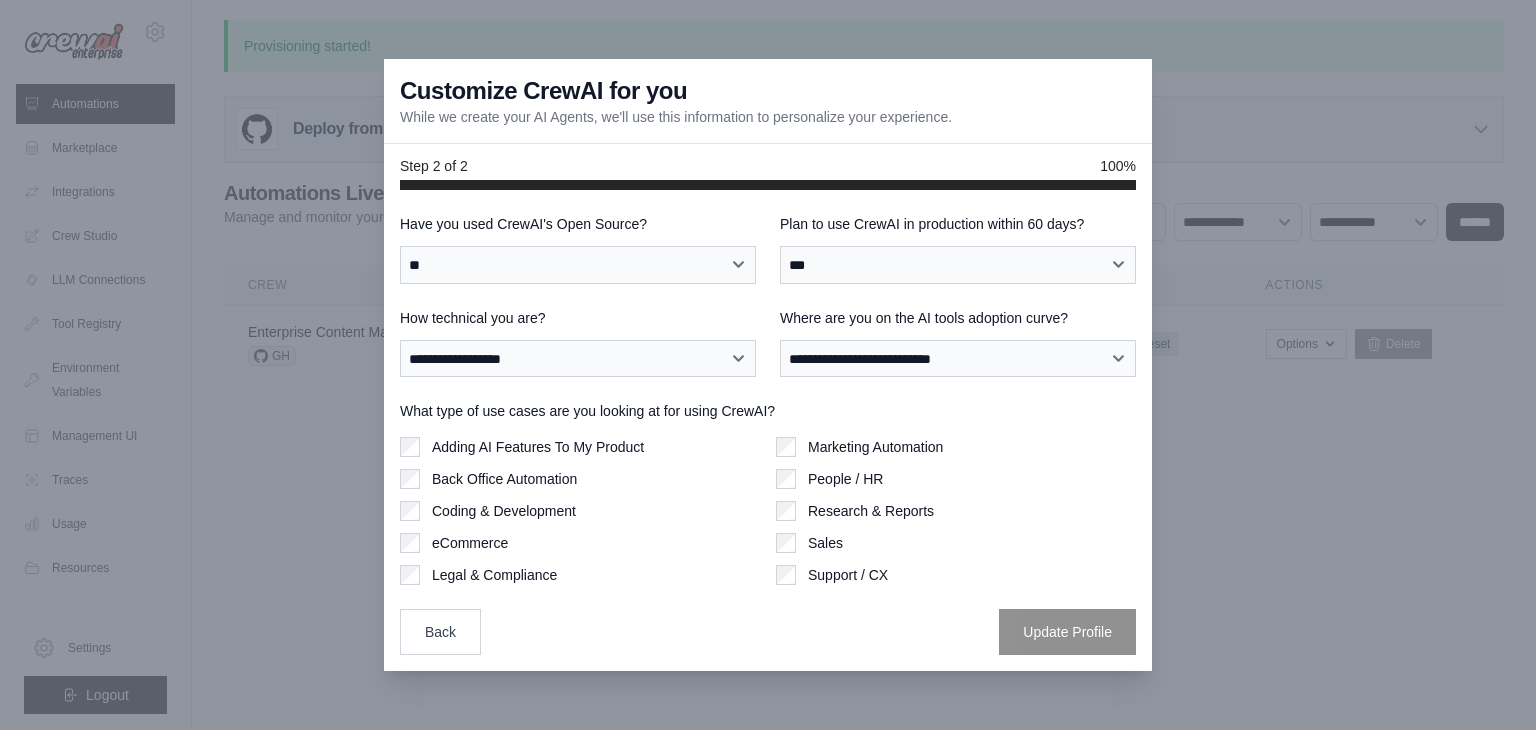 click on "Back Office Automation" at bounding box center [504, 479] 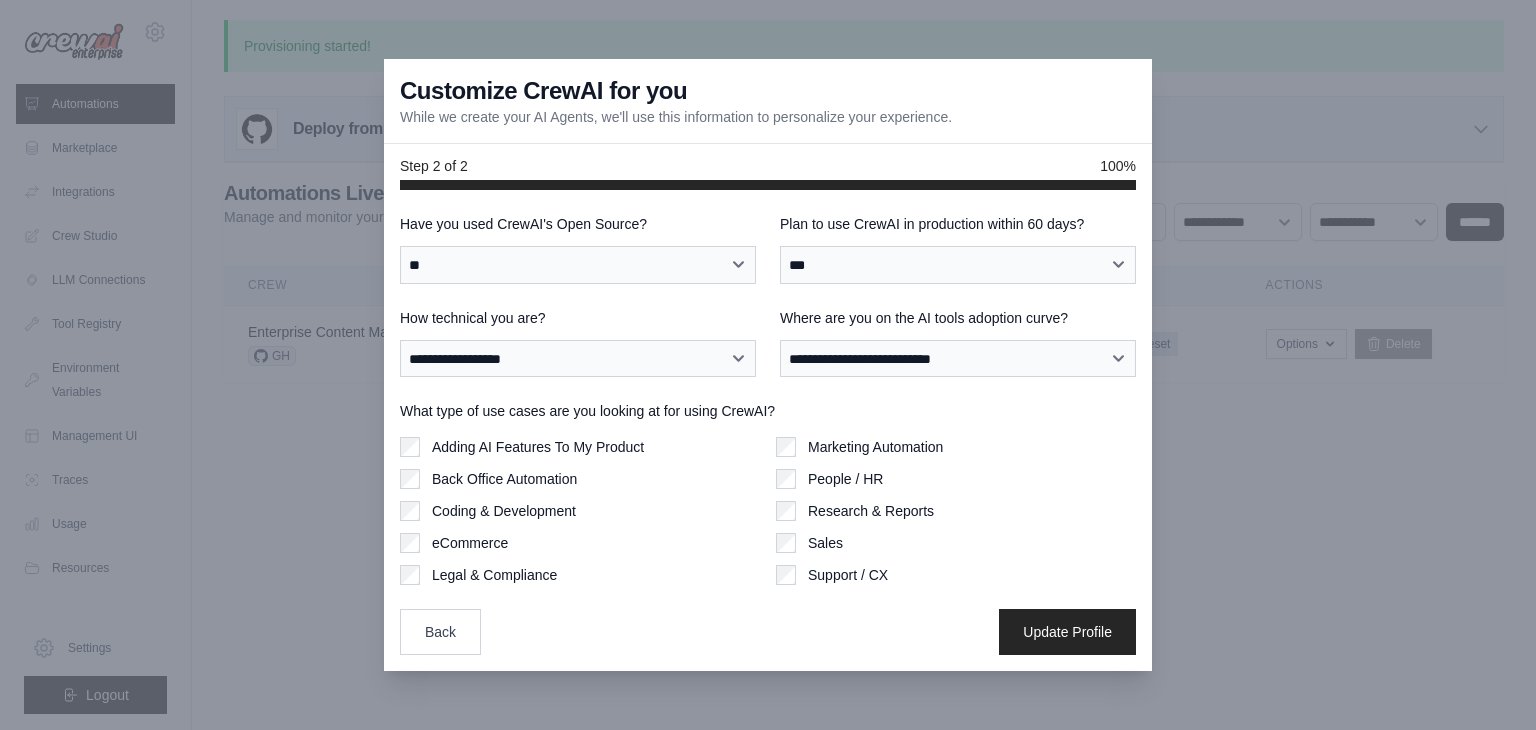 click on "eCommerce" at bounding box center [470, 543] 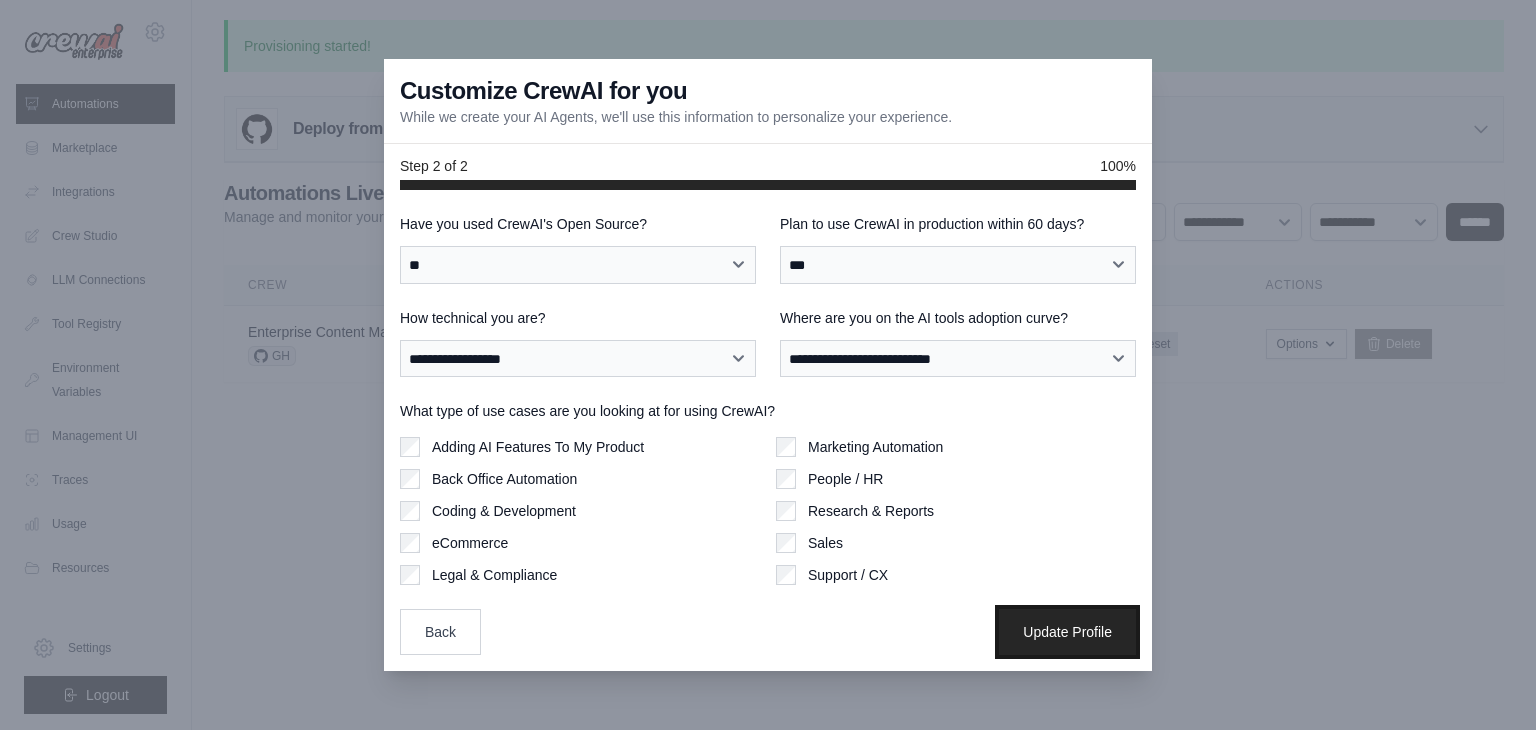 click on "Update Profile" at bounding box center [1067, 632] 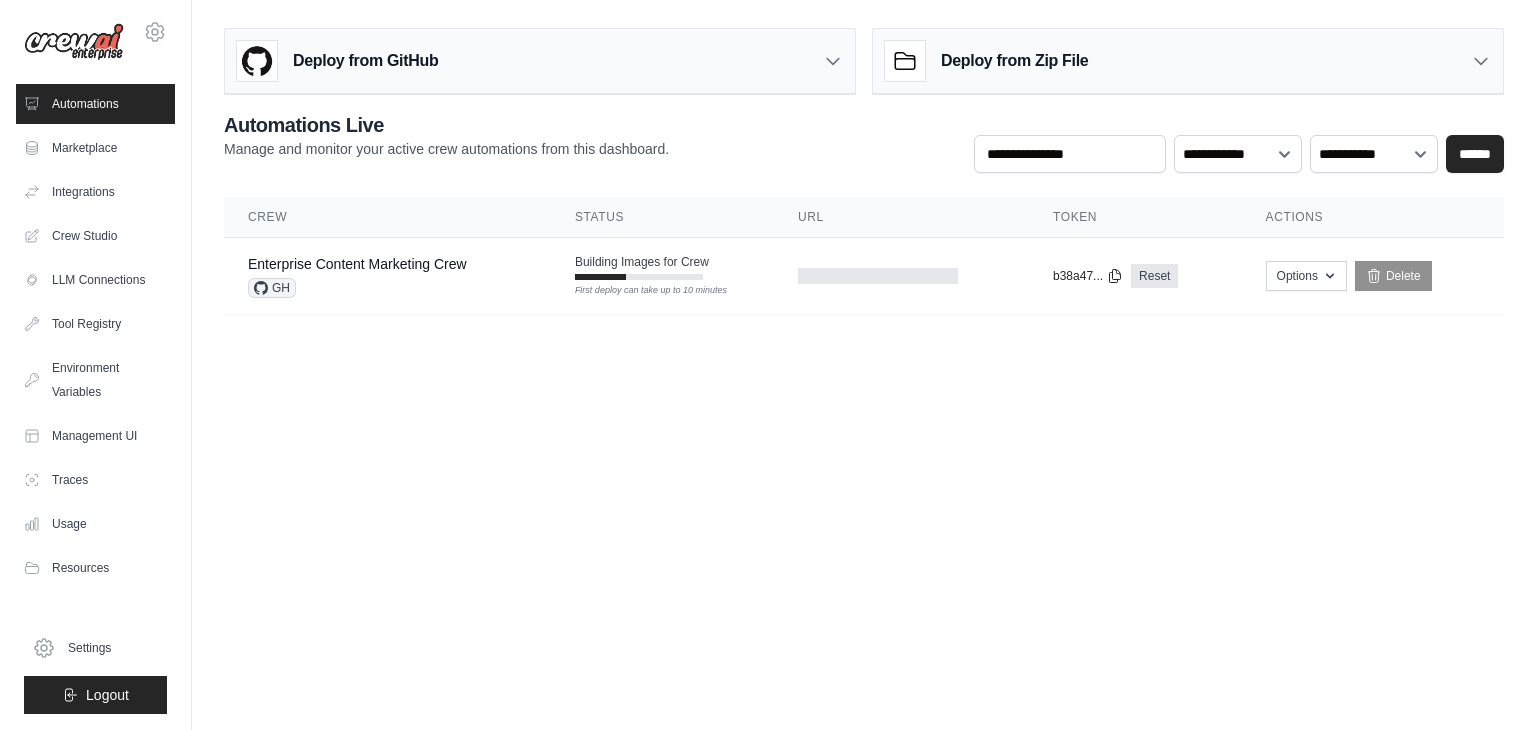 scroll, scrollTop: 0, scrollLeft: 0, axis: both 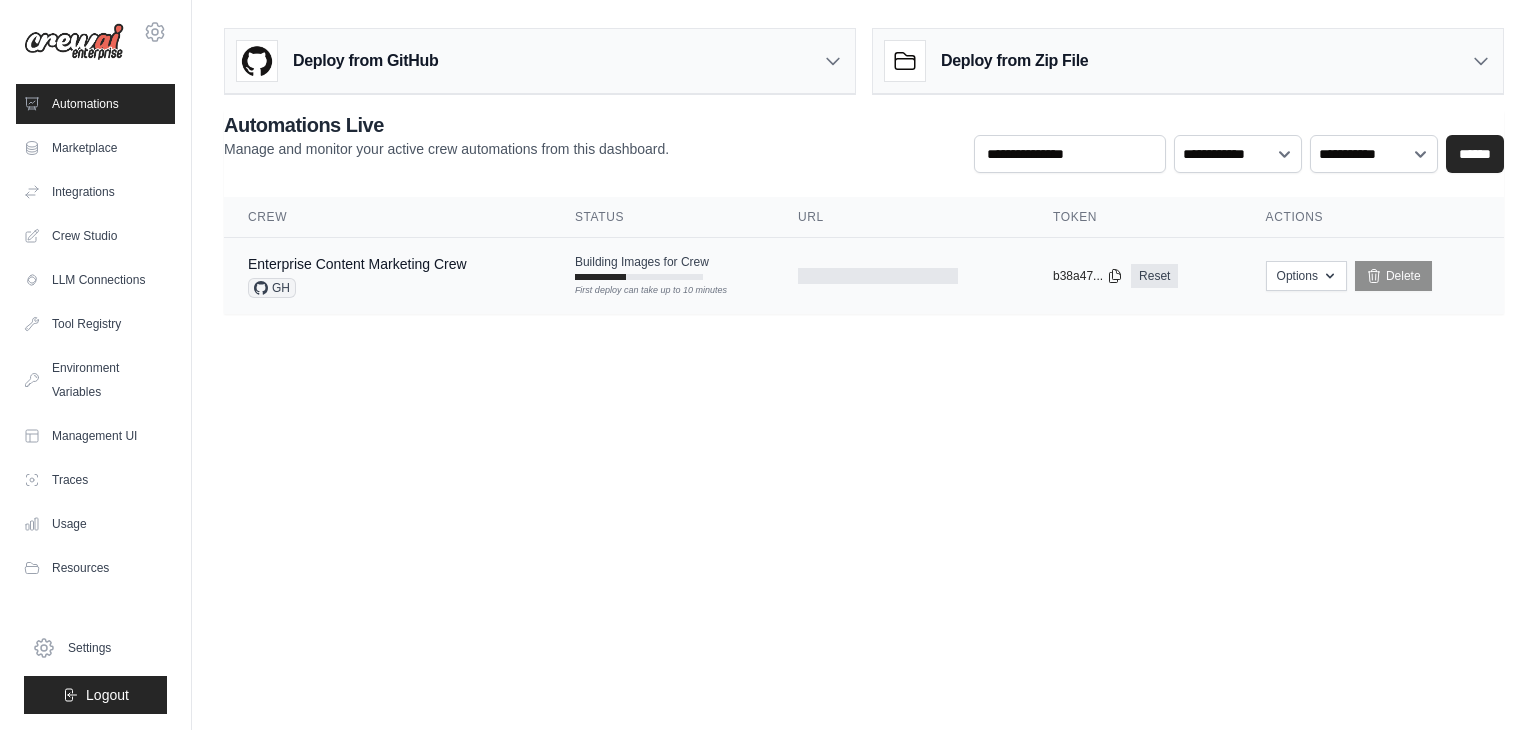 click at bounding box center (901, 276) 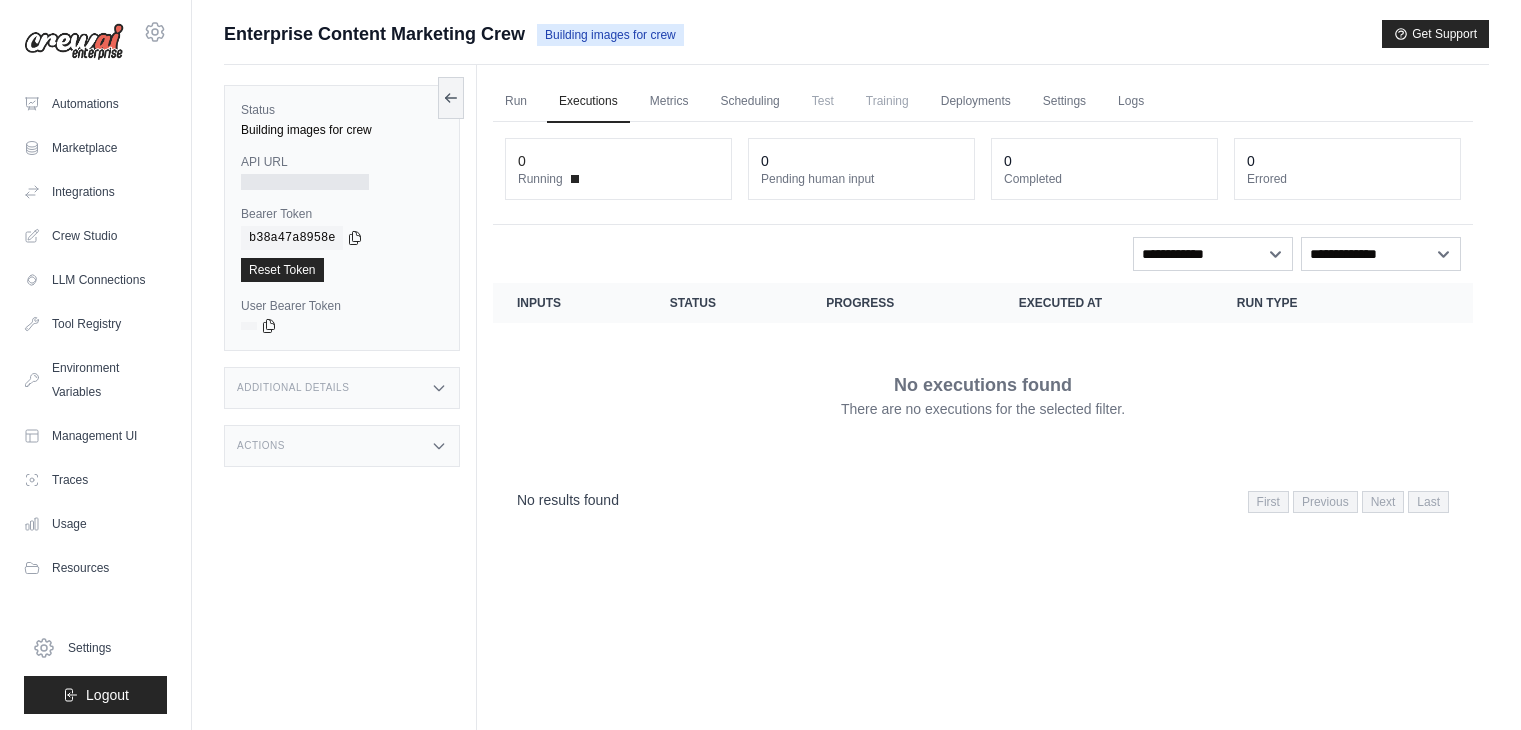 scroll, scrollTop: 0, scrollLeft: 0, axis: both 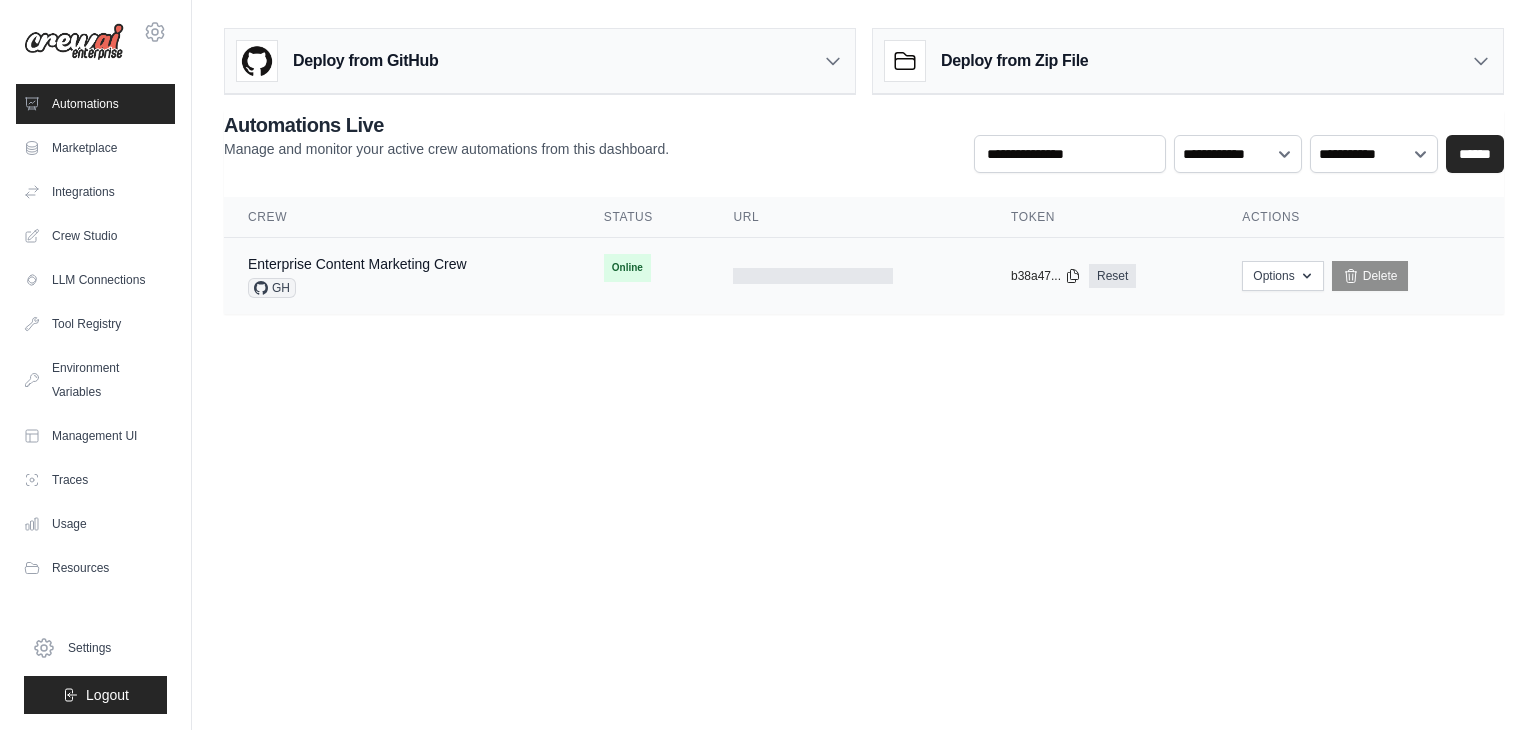 click at bounding box center (848, 276) 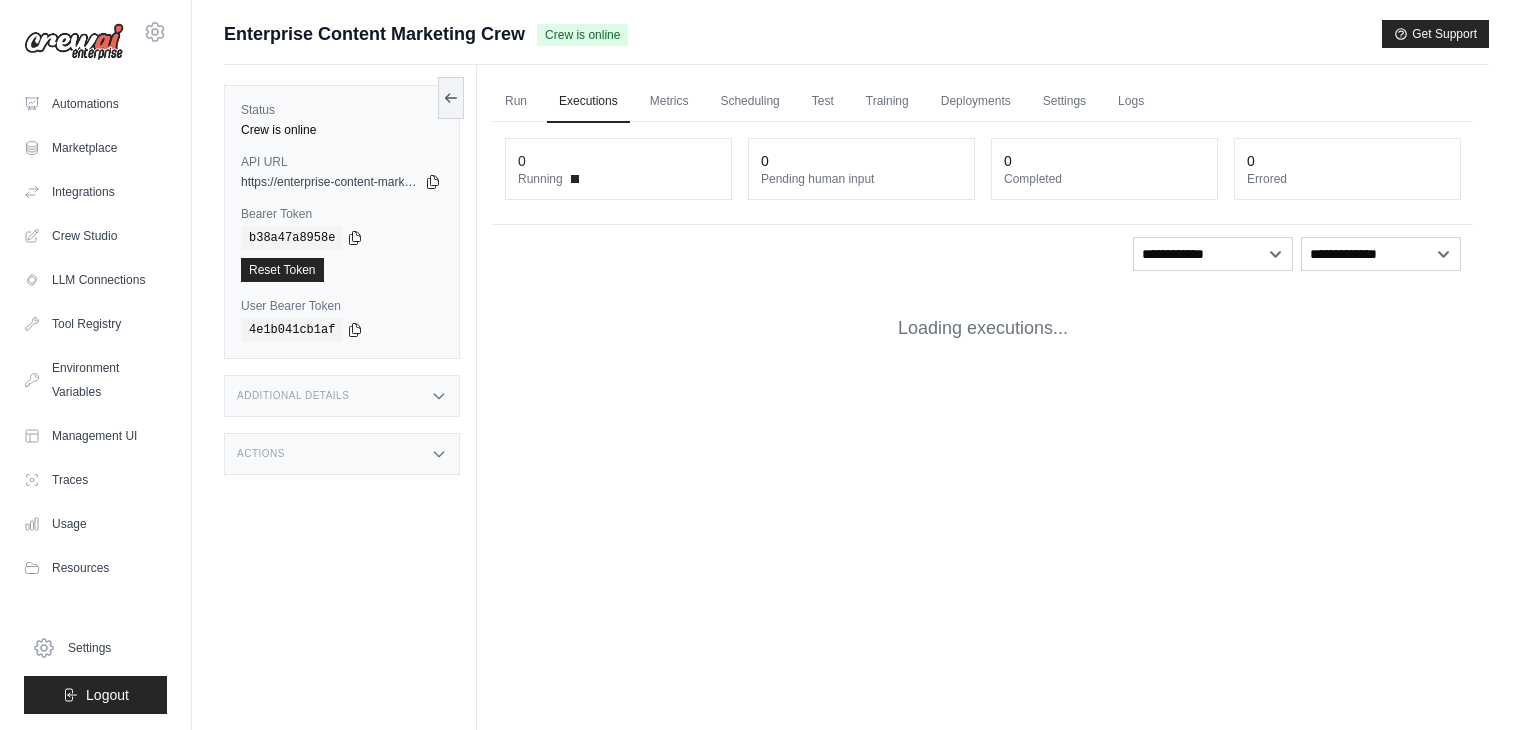 scroll, scrollTop: 0, scrollLeft: 0, axis: both 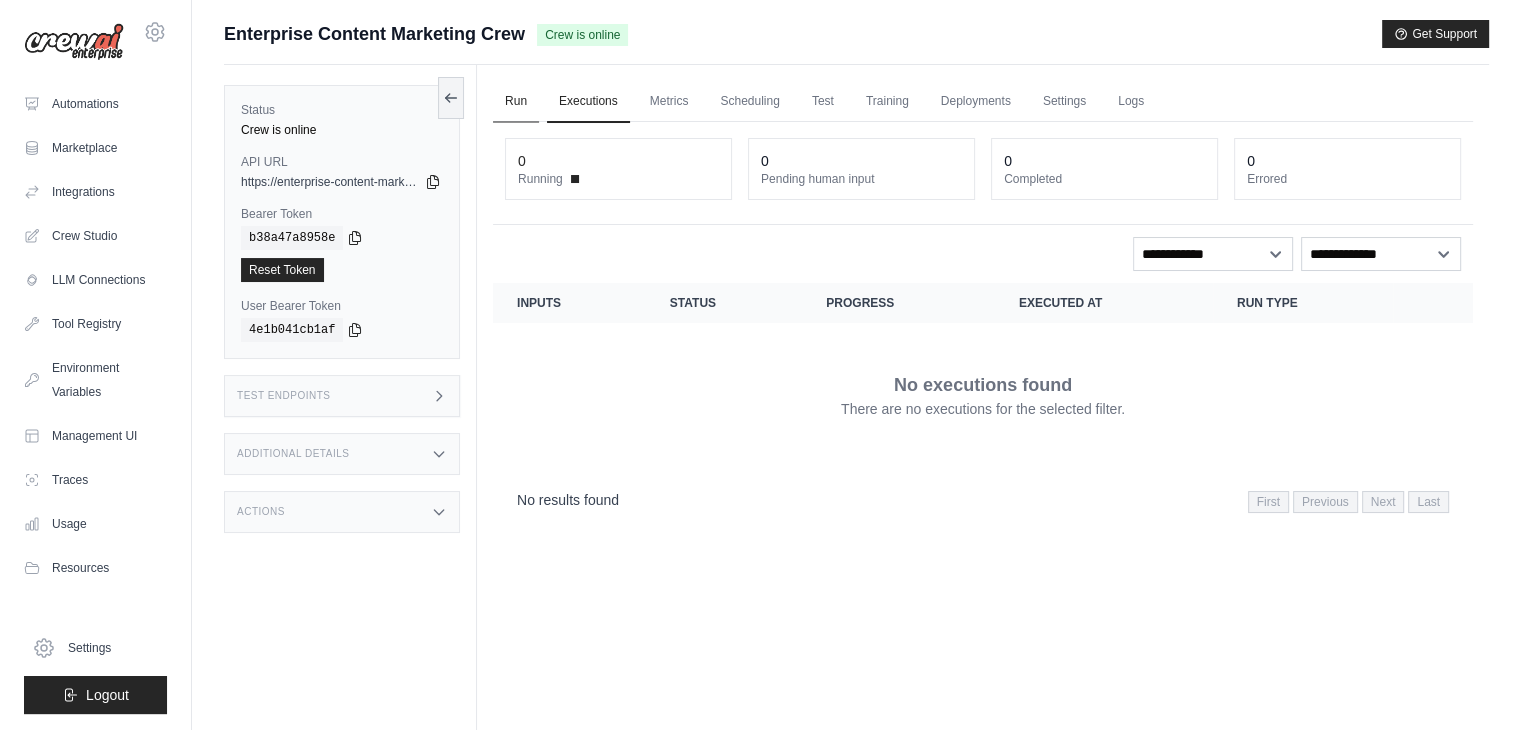 click on "Run" at bounding box center (516, 102) 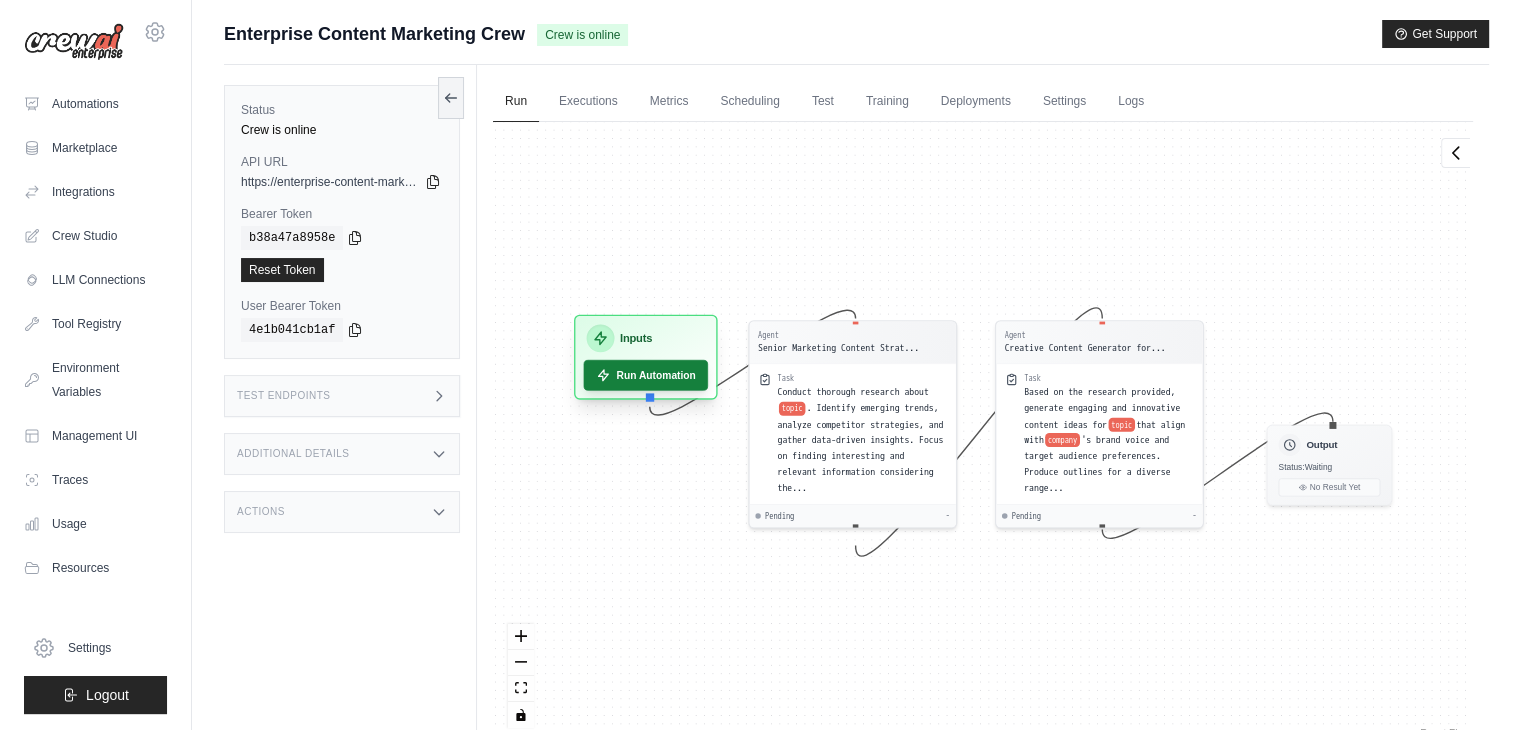 click on "Run Automation" at bounding box center (646, 375) 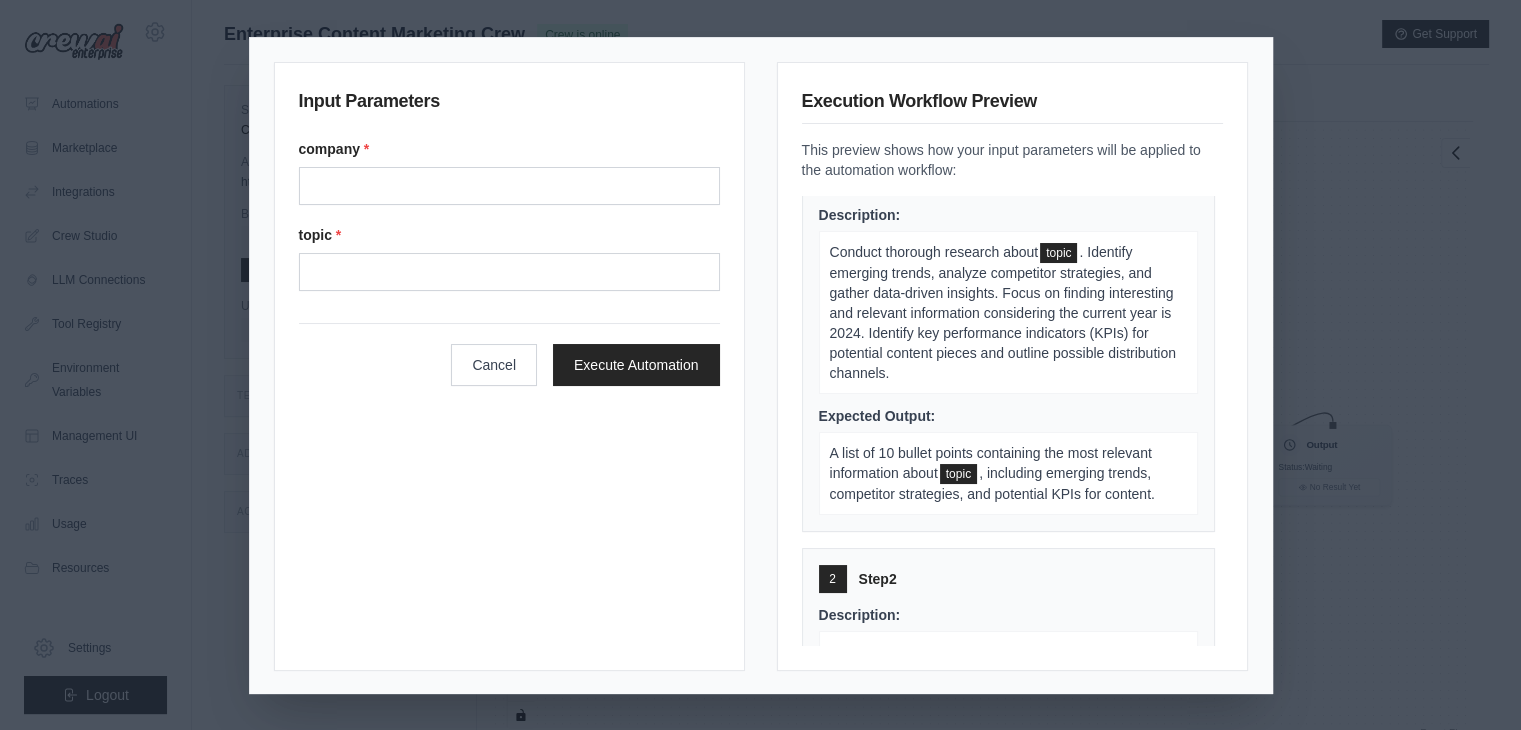 scroll, scrollTop: 0, scrollLeft: 0, axis: both 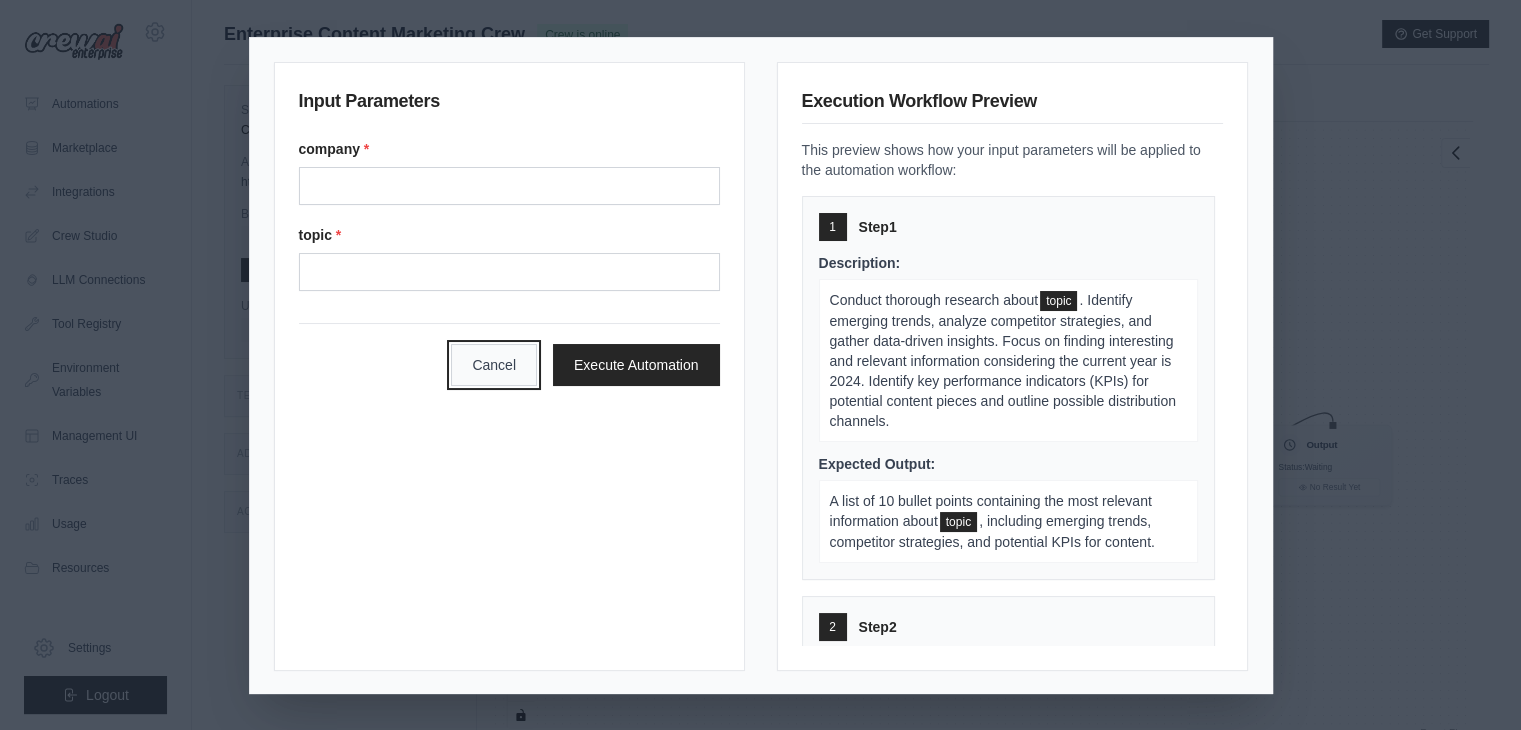 click on "Cancel" at bounding box center (494, 365) 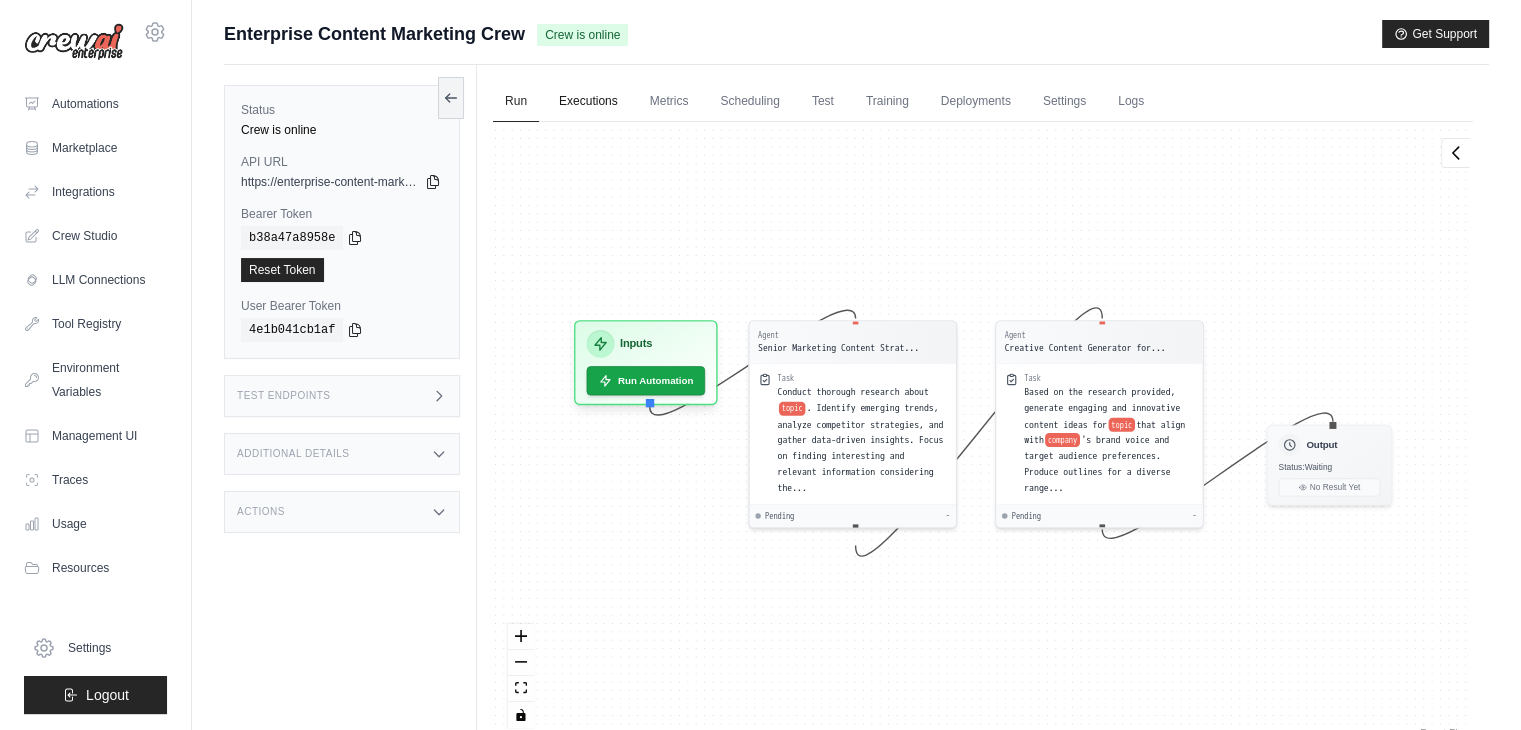 click on "Executions" at bounding box center (588, 102) 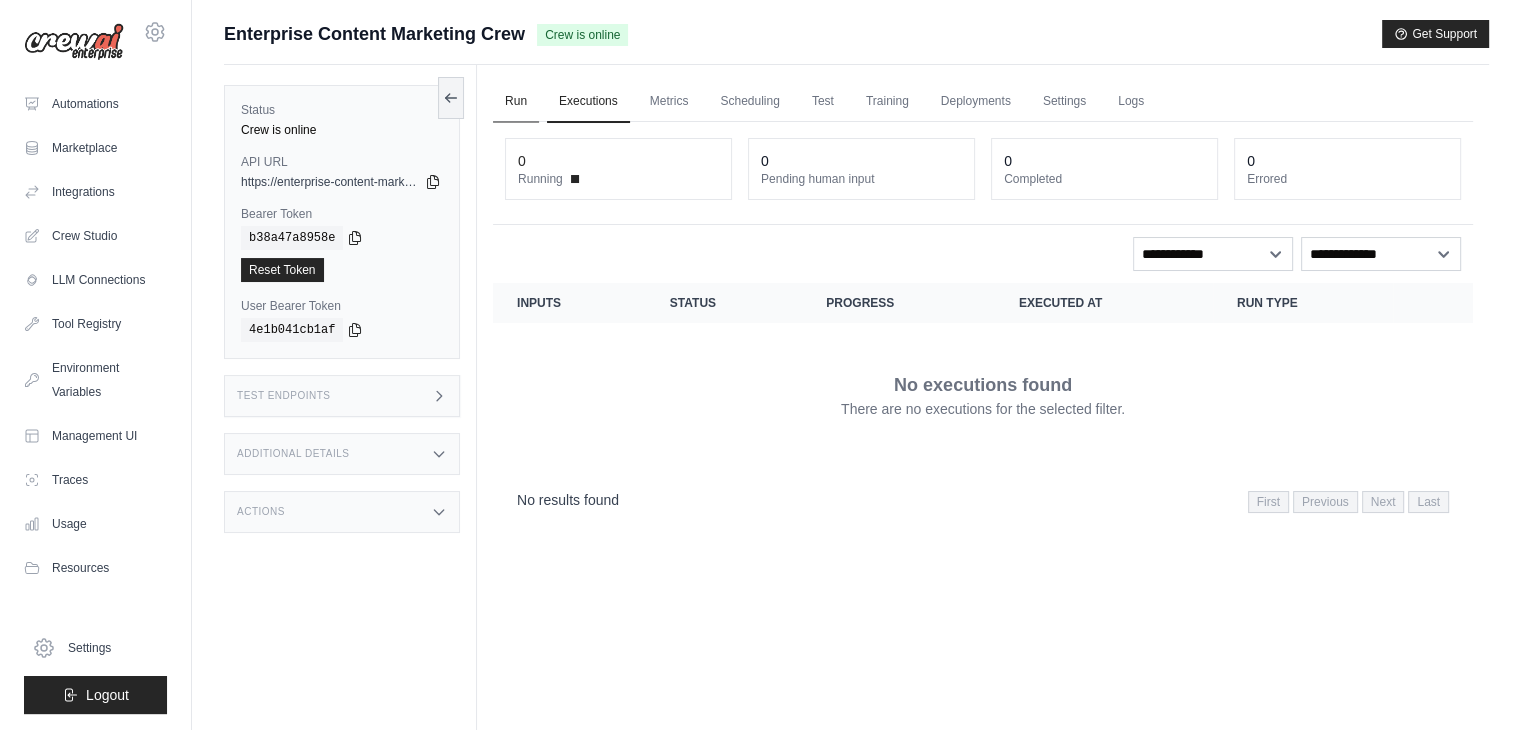 click on "Run" at bounding box center (516, 102) 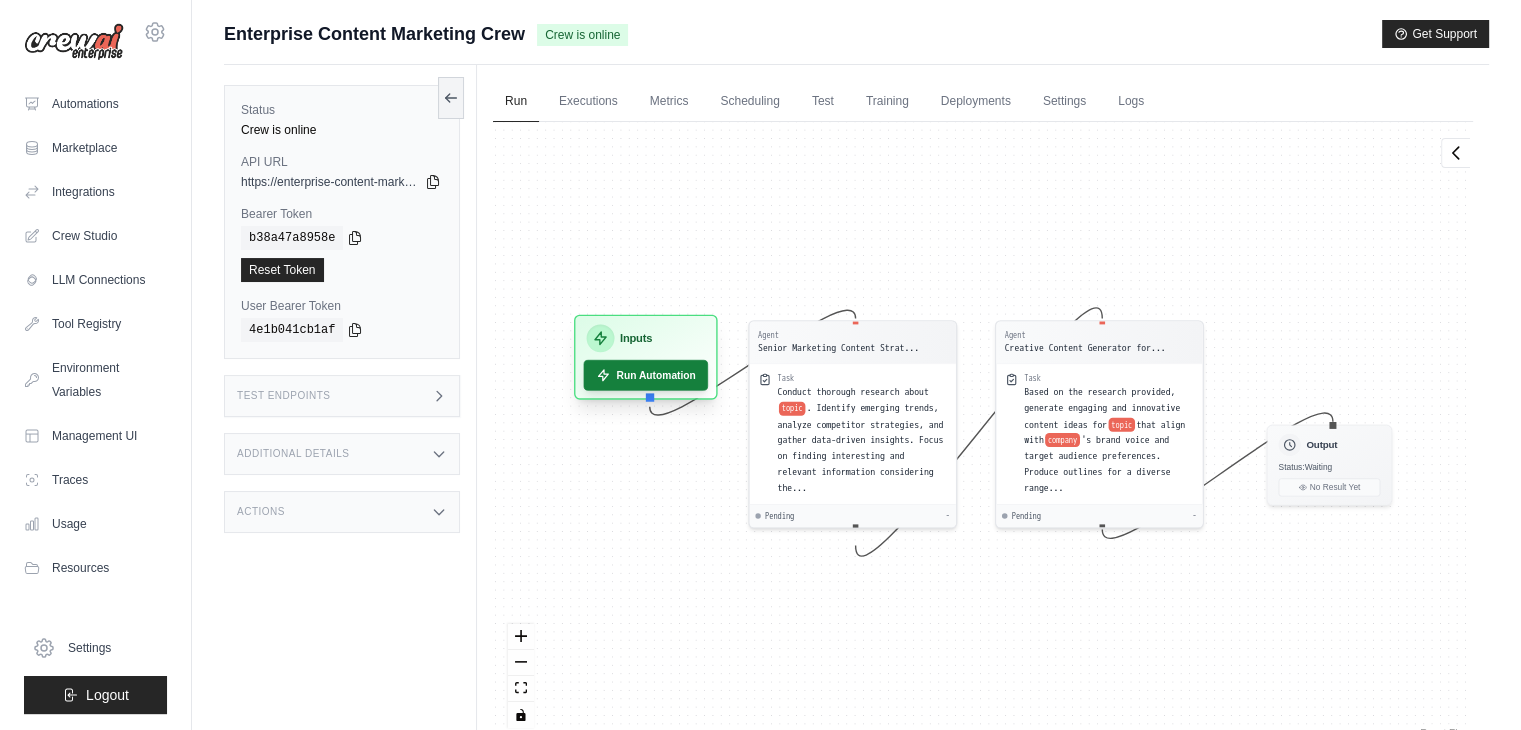 click on "Run Automation" at bounding box center [646, 375] 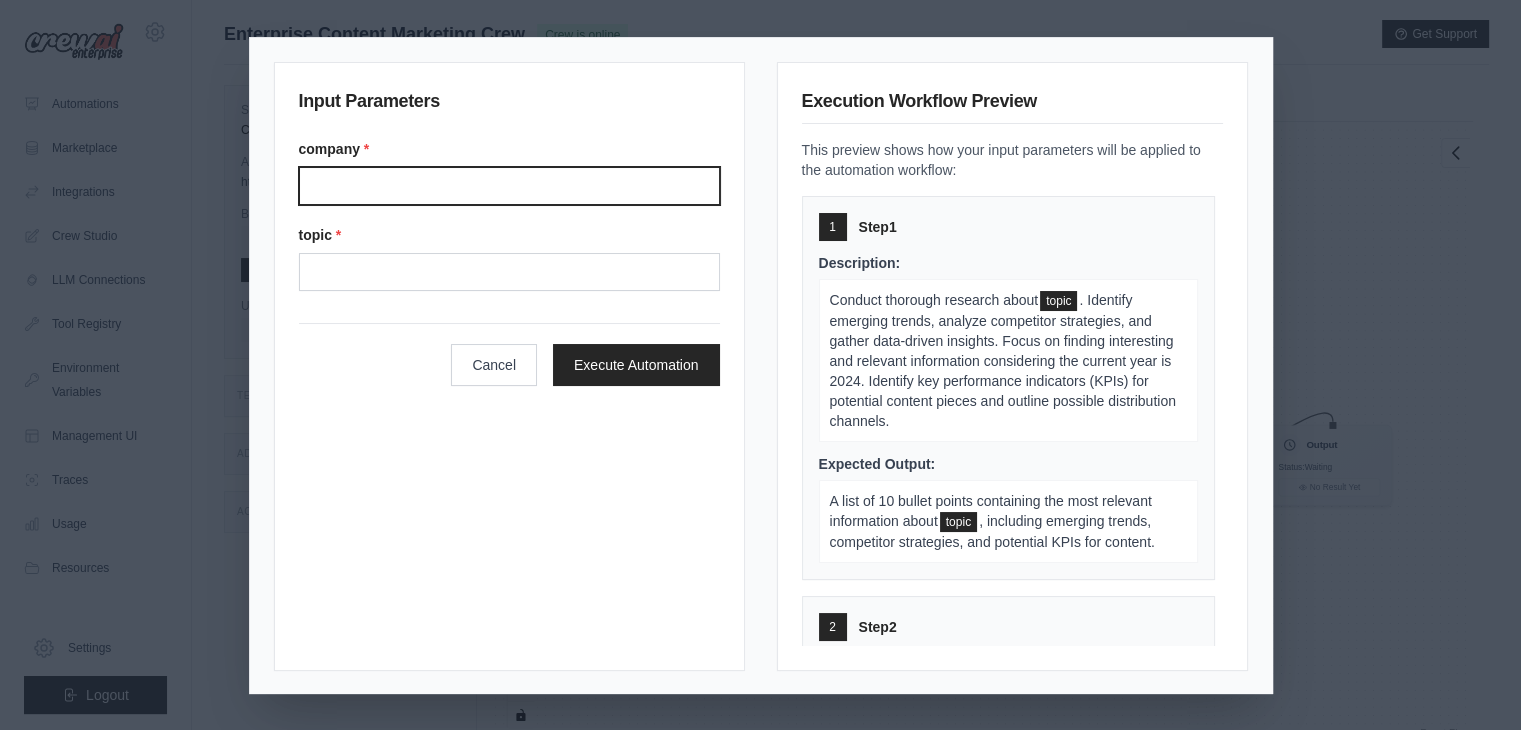 click on "Company" at bounding box center [509, 186] 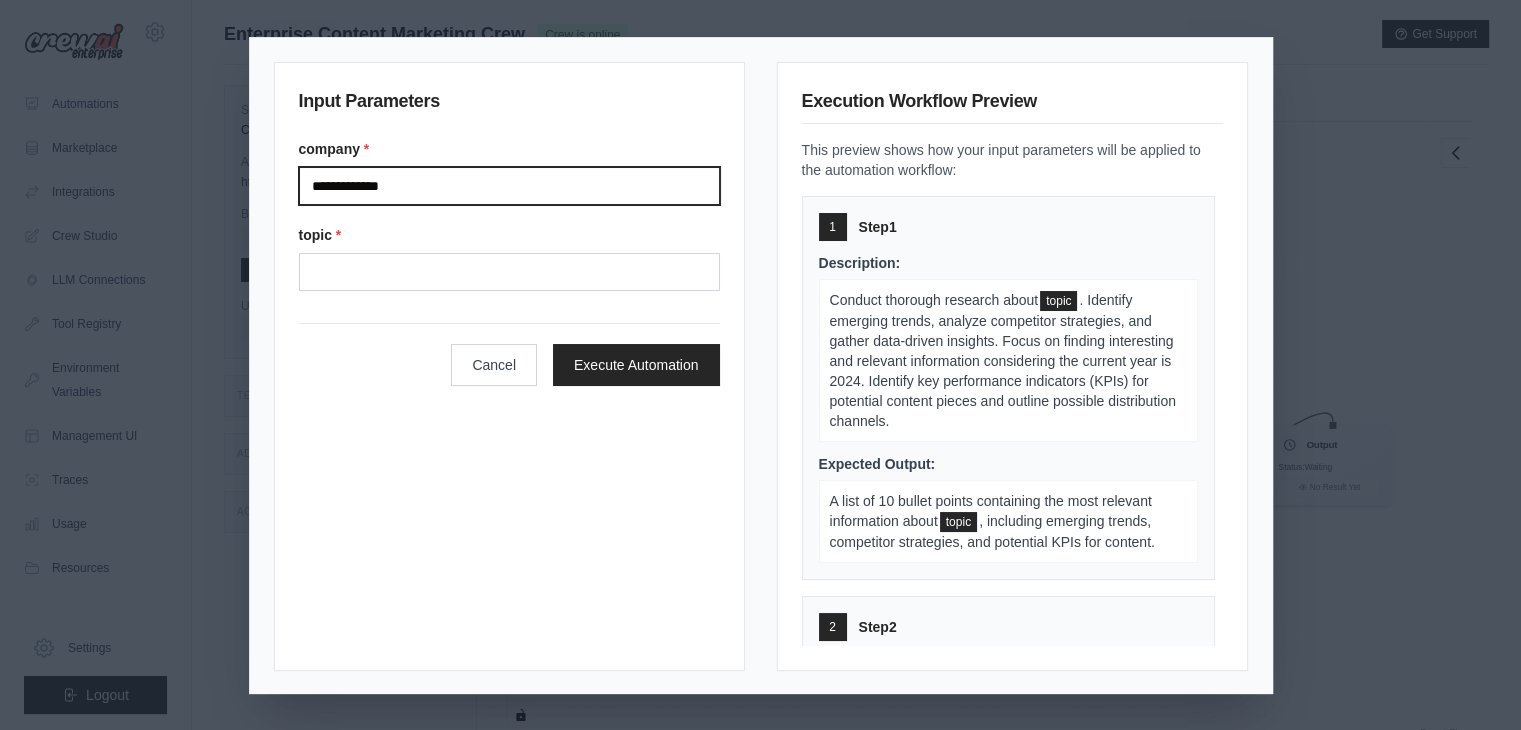 type on "**********" 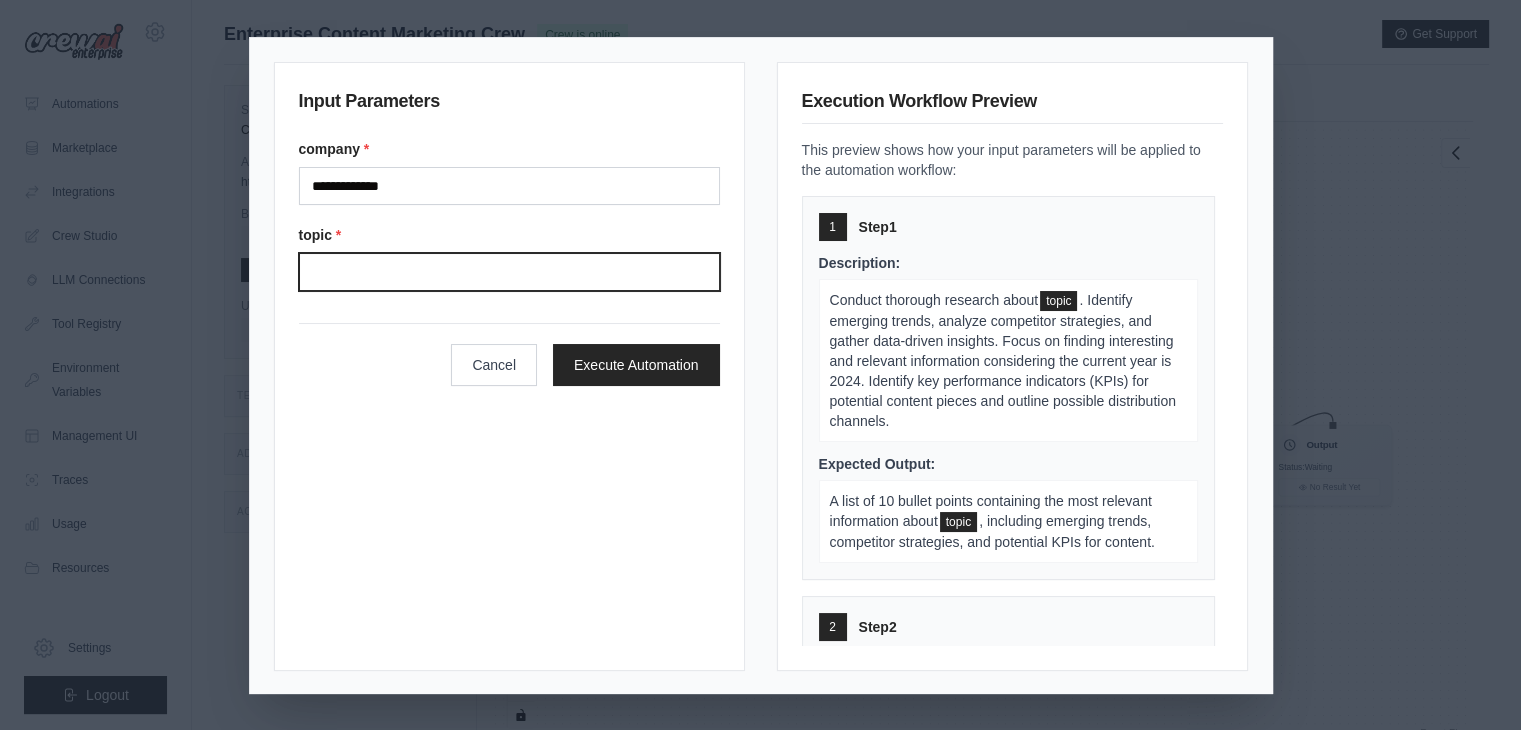 click on "Topic" at bounding box center [509, 272] 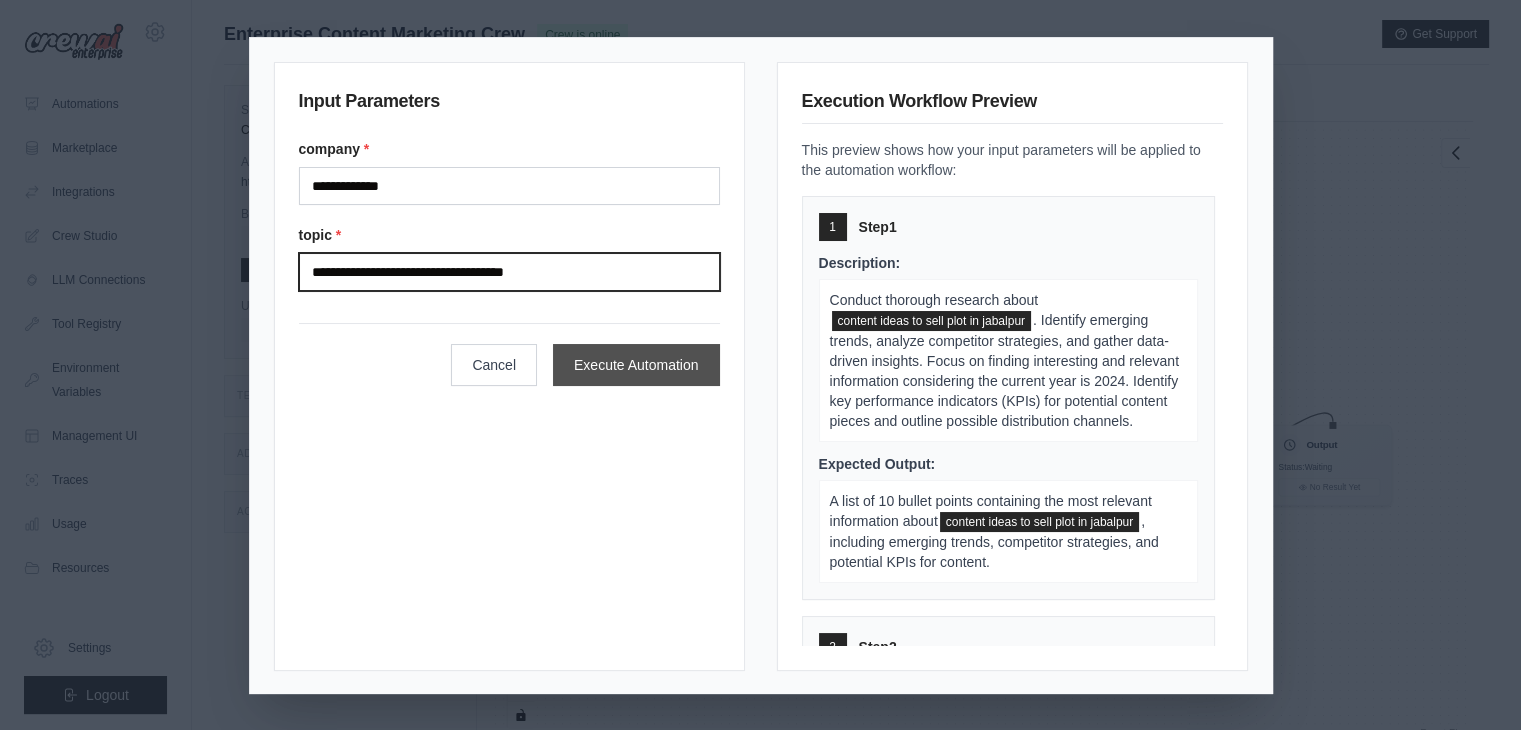 type on "**********" 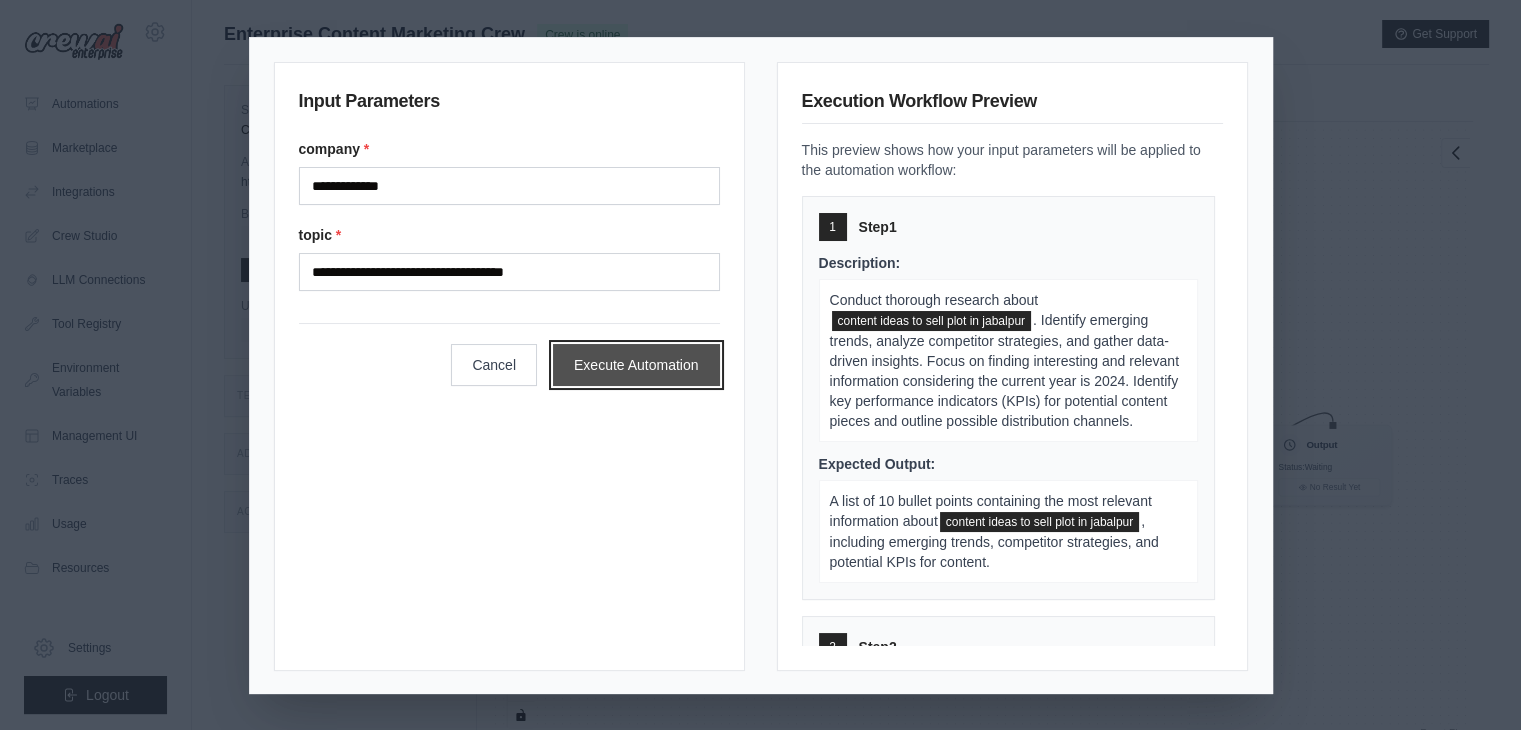 click on "Execute Automation" at bounding box center (636, 365) 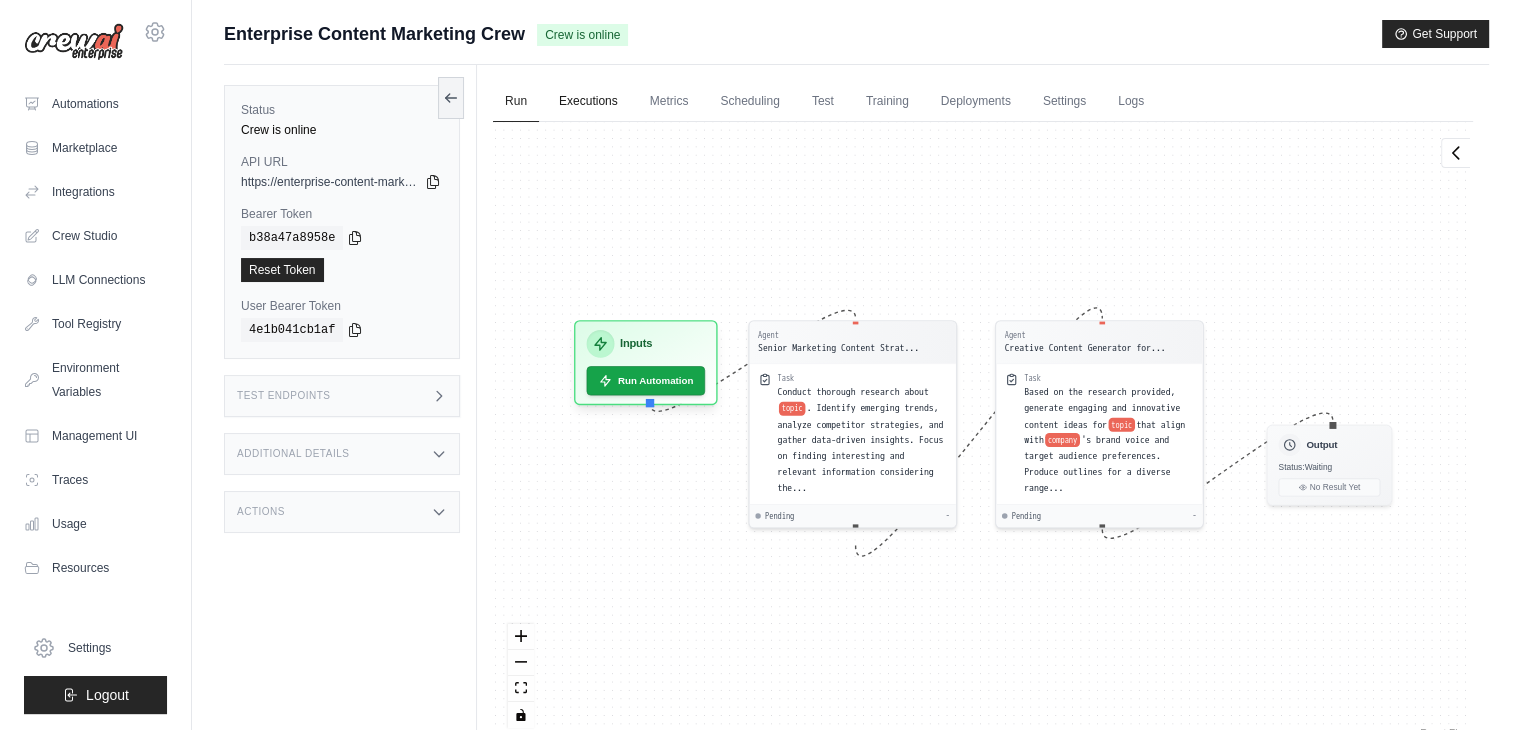 click on "Executions" at bounding box center (588, 102) 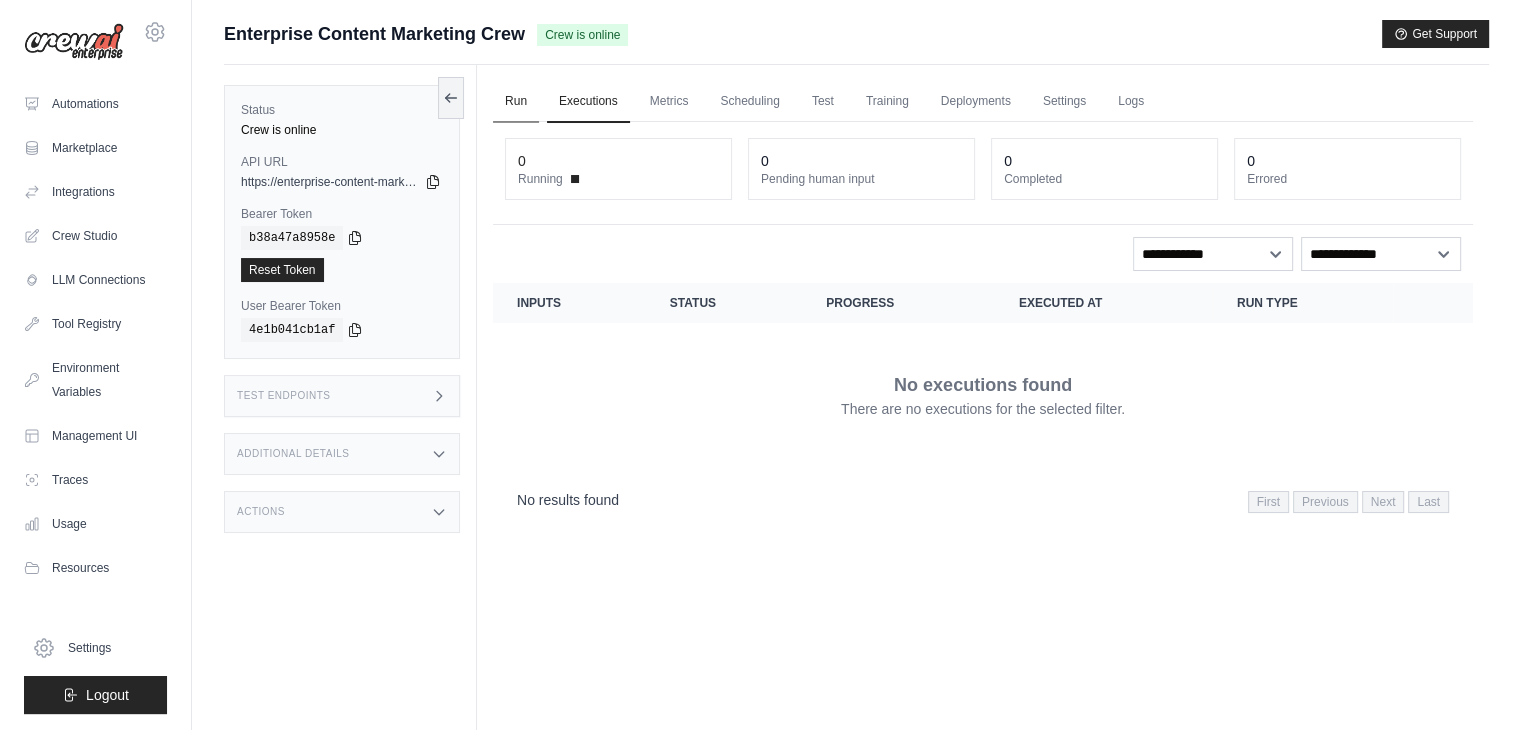 click on "Run" at bounding box center (516, 102) 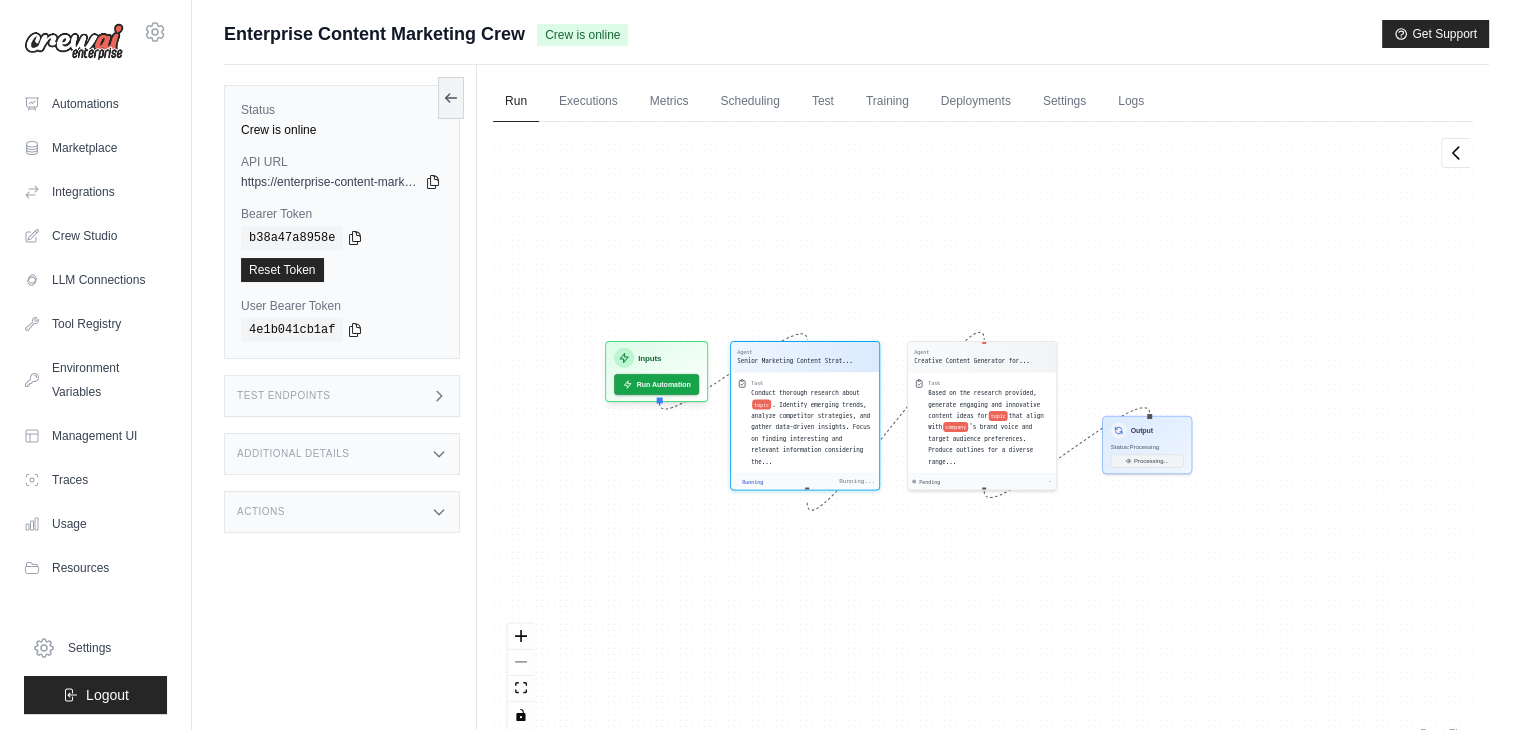 scroll, scrollTop: 87, scrollLeft: 0, axis: vertical 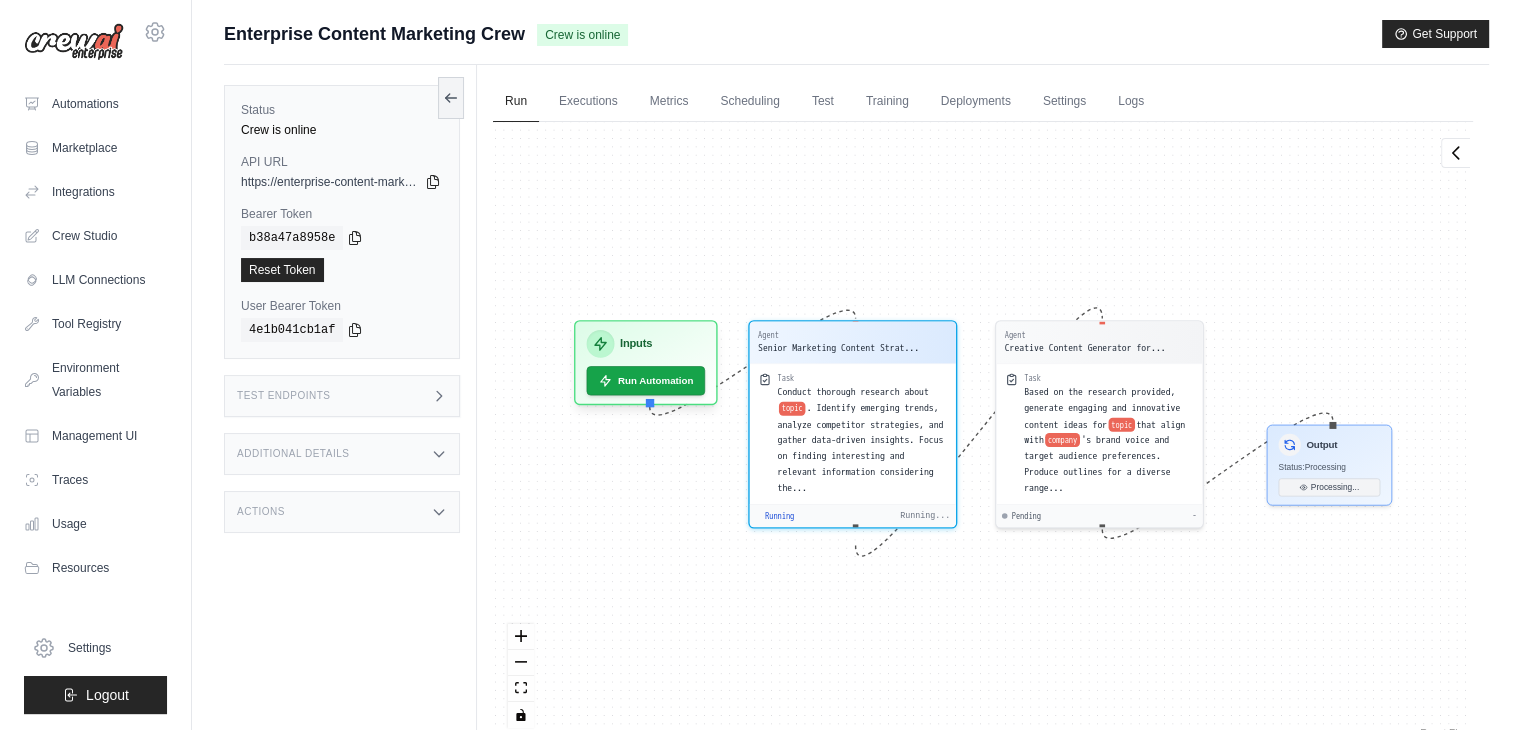 drag, startPoint x: 876, startPoint y: 620, endPoint x: 858, endPoint y: 472, distance: 149.09058 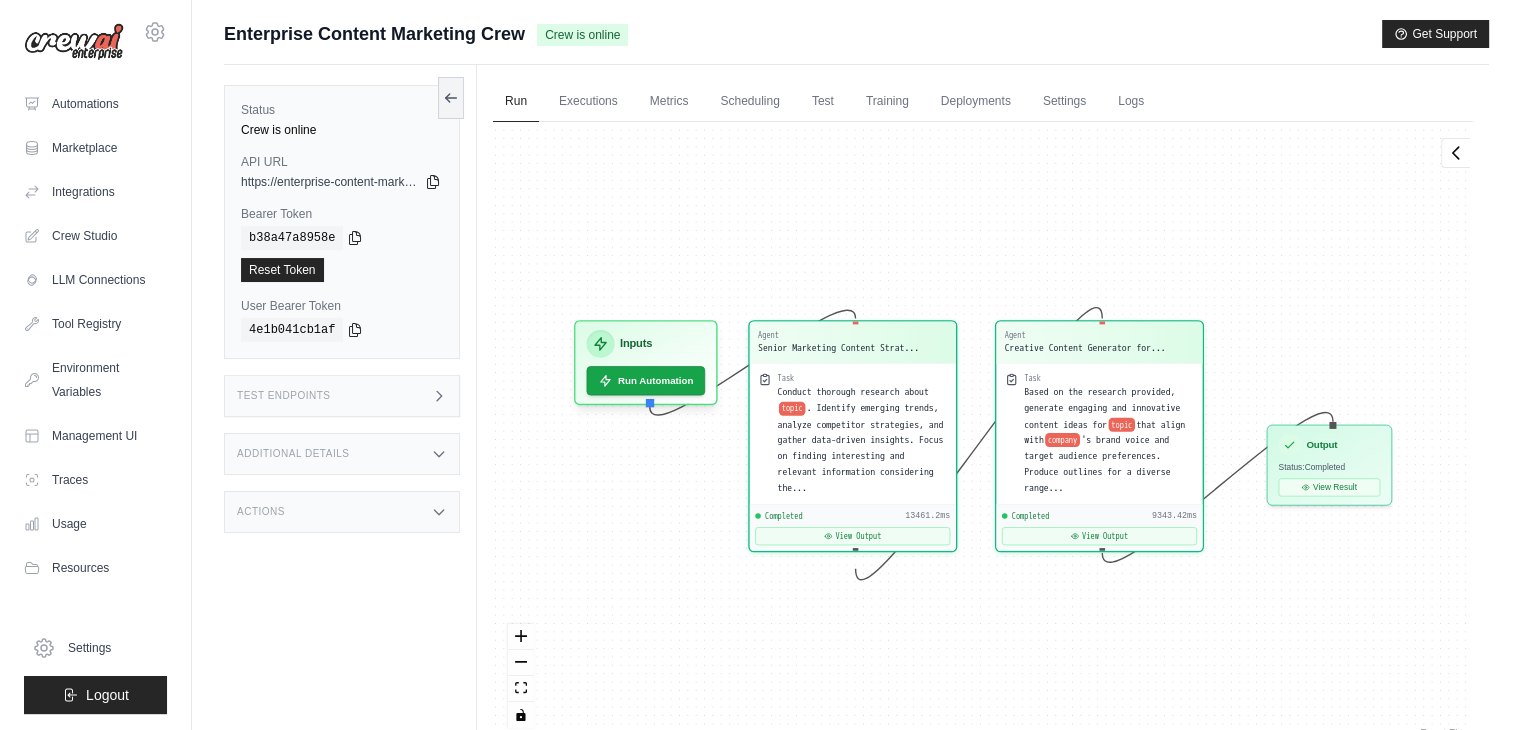 scroll, scrollTop: 9880, scrollLeft: 0, axis: vertical 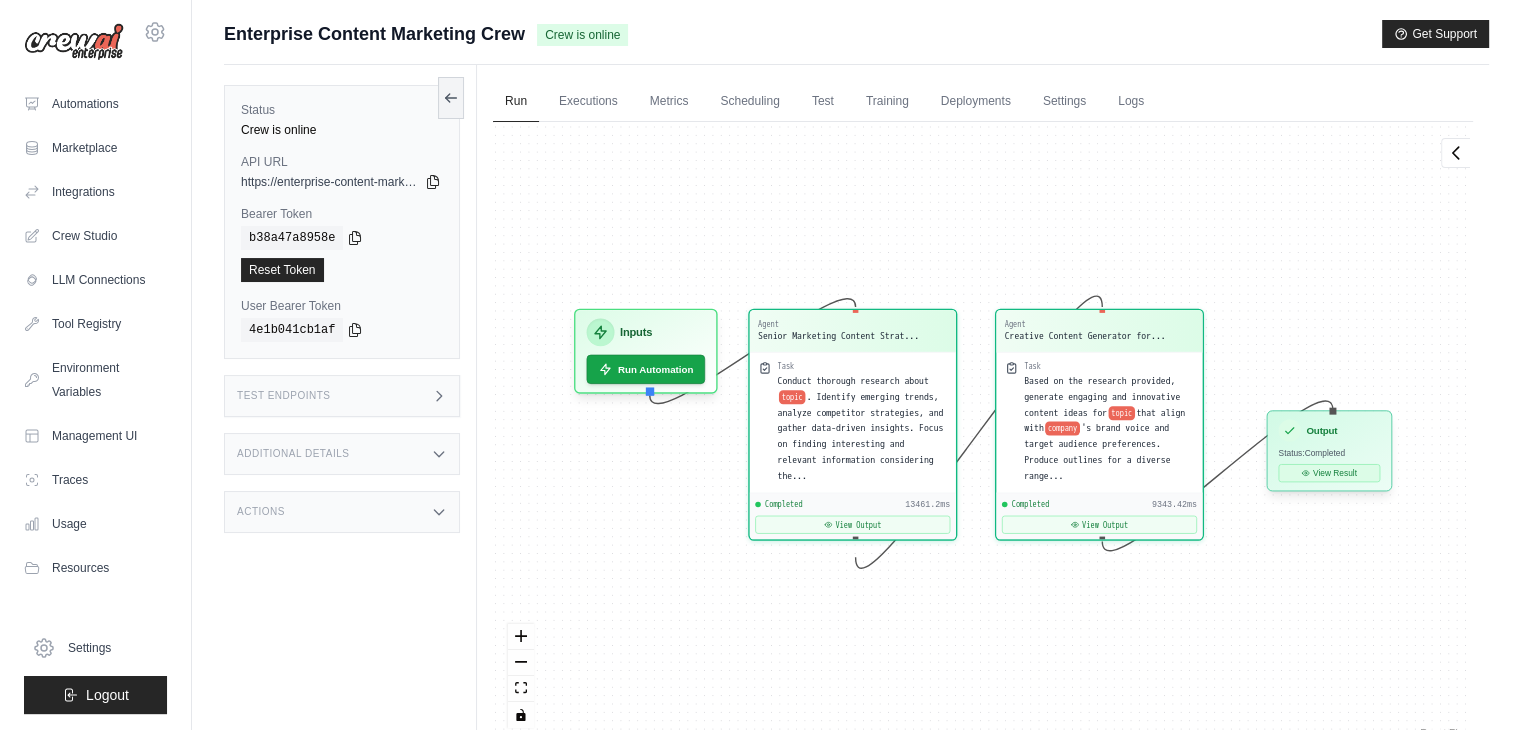 click on "View Result" at bounding box center (1329, 473) 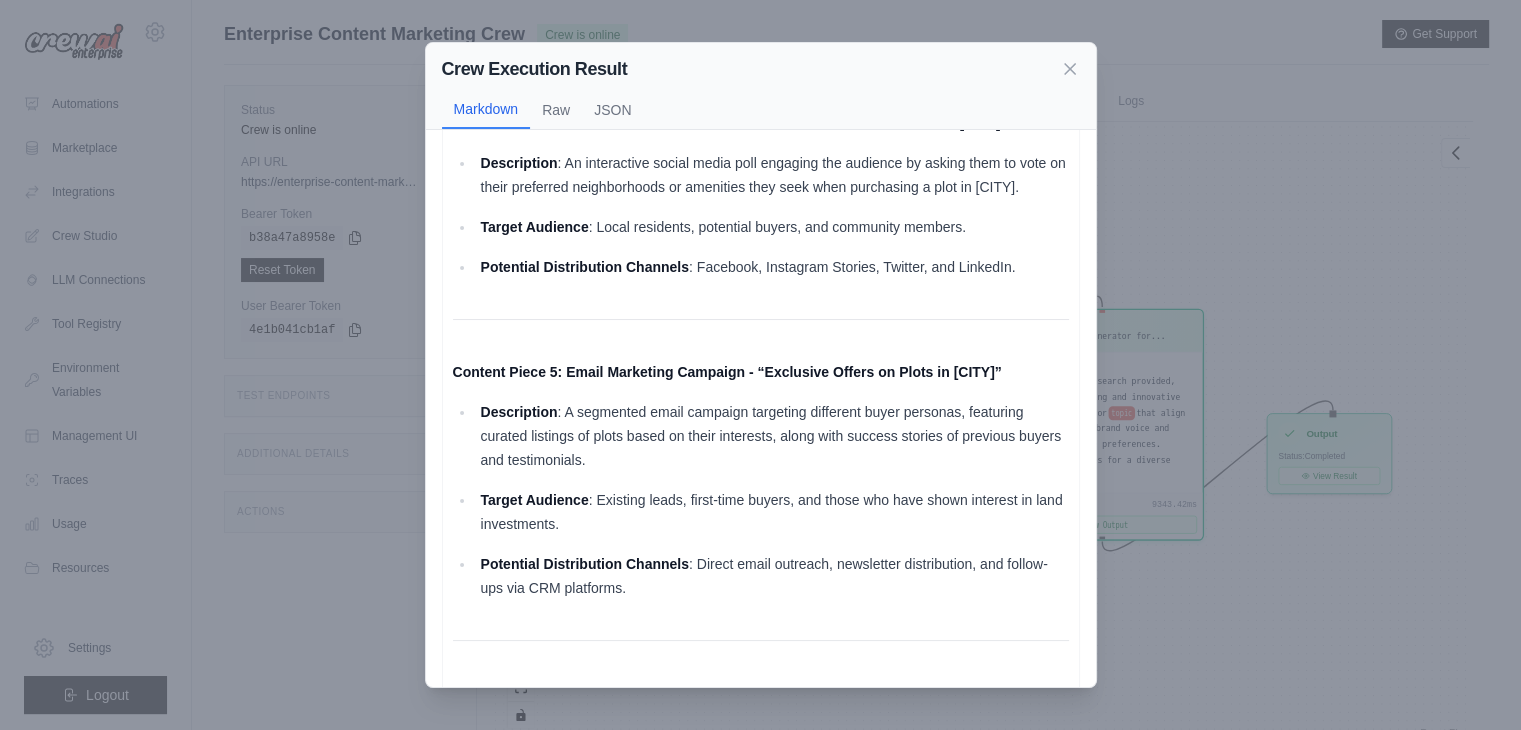 scroll, scrollTop: 1229, scrollLeft: 0, axis: vertical 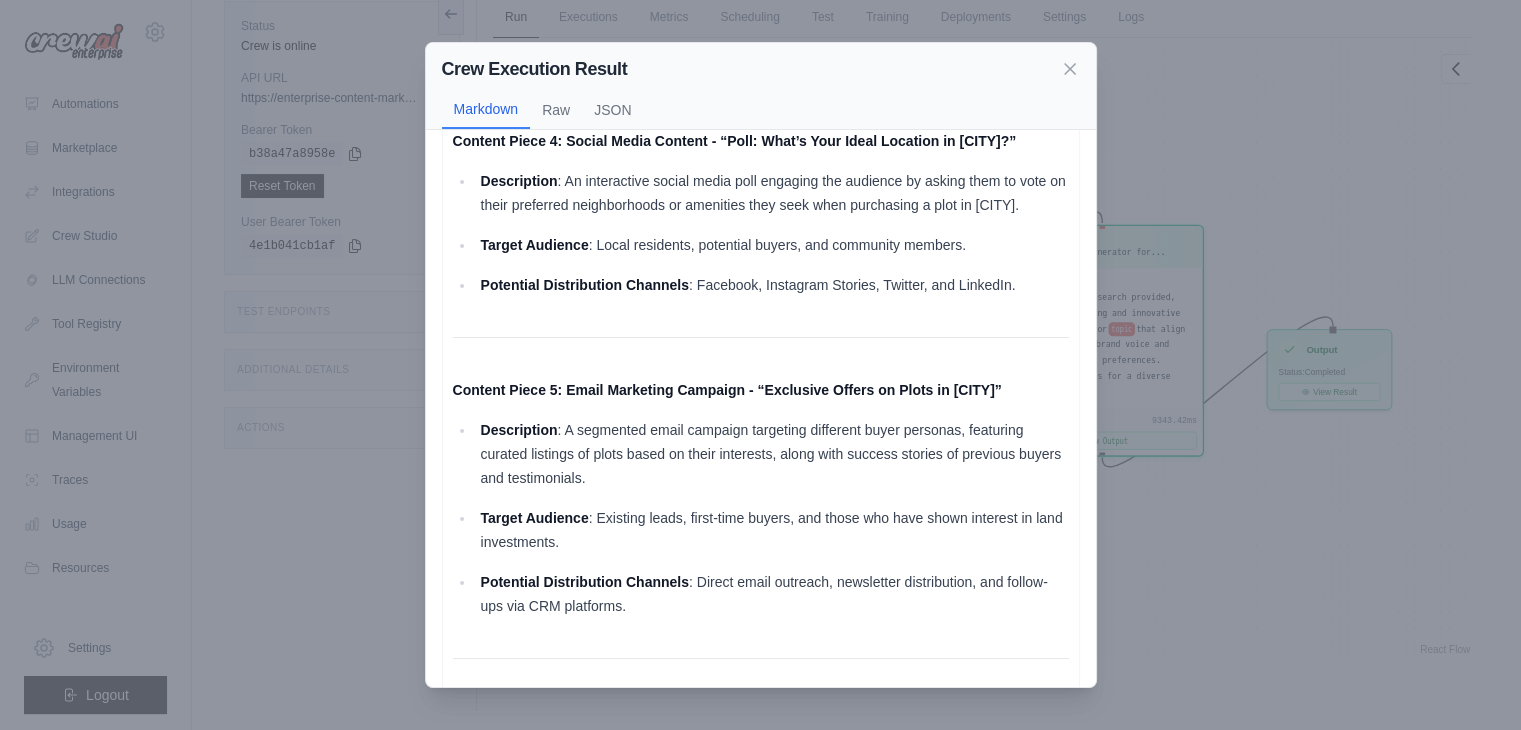 click 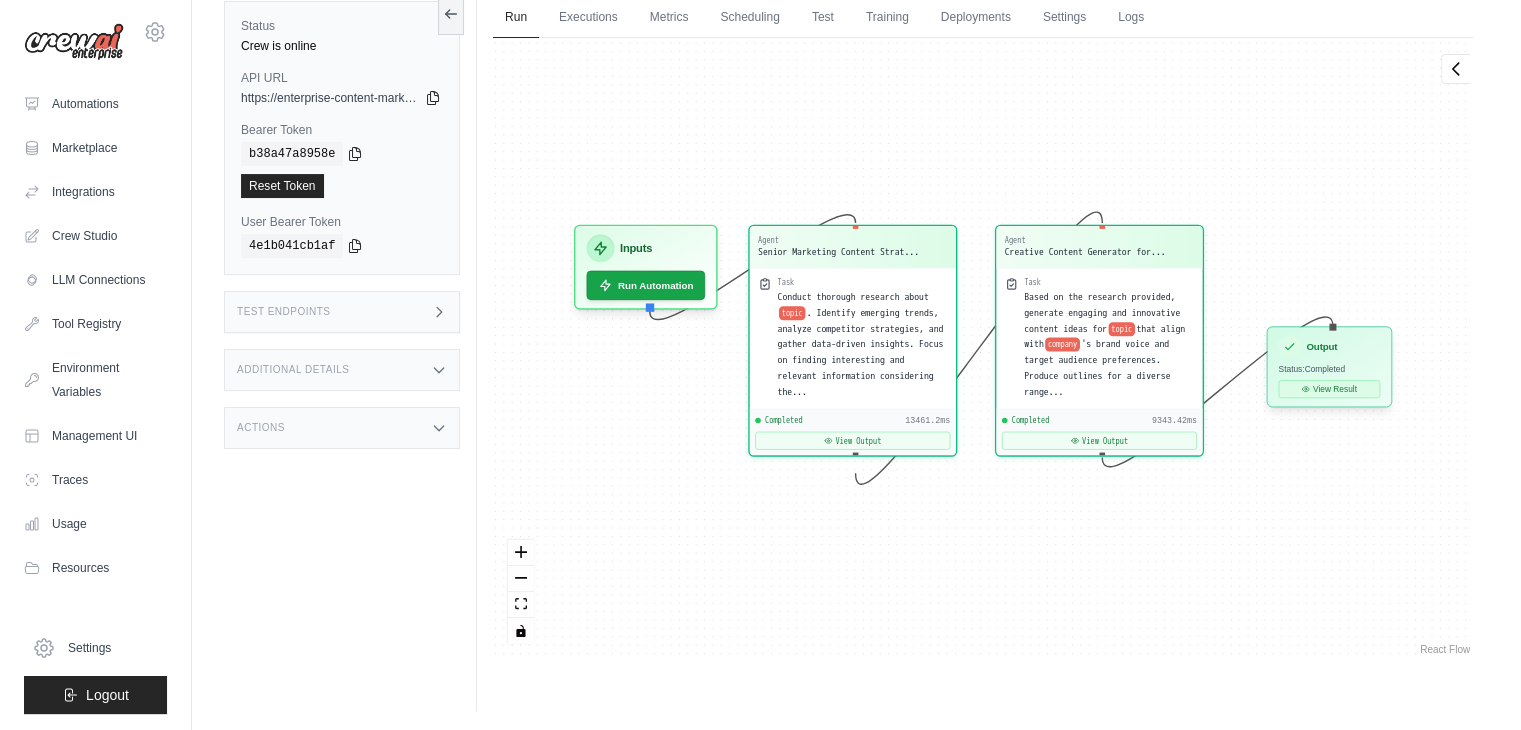 click 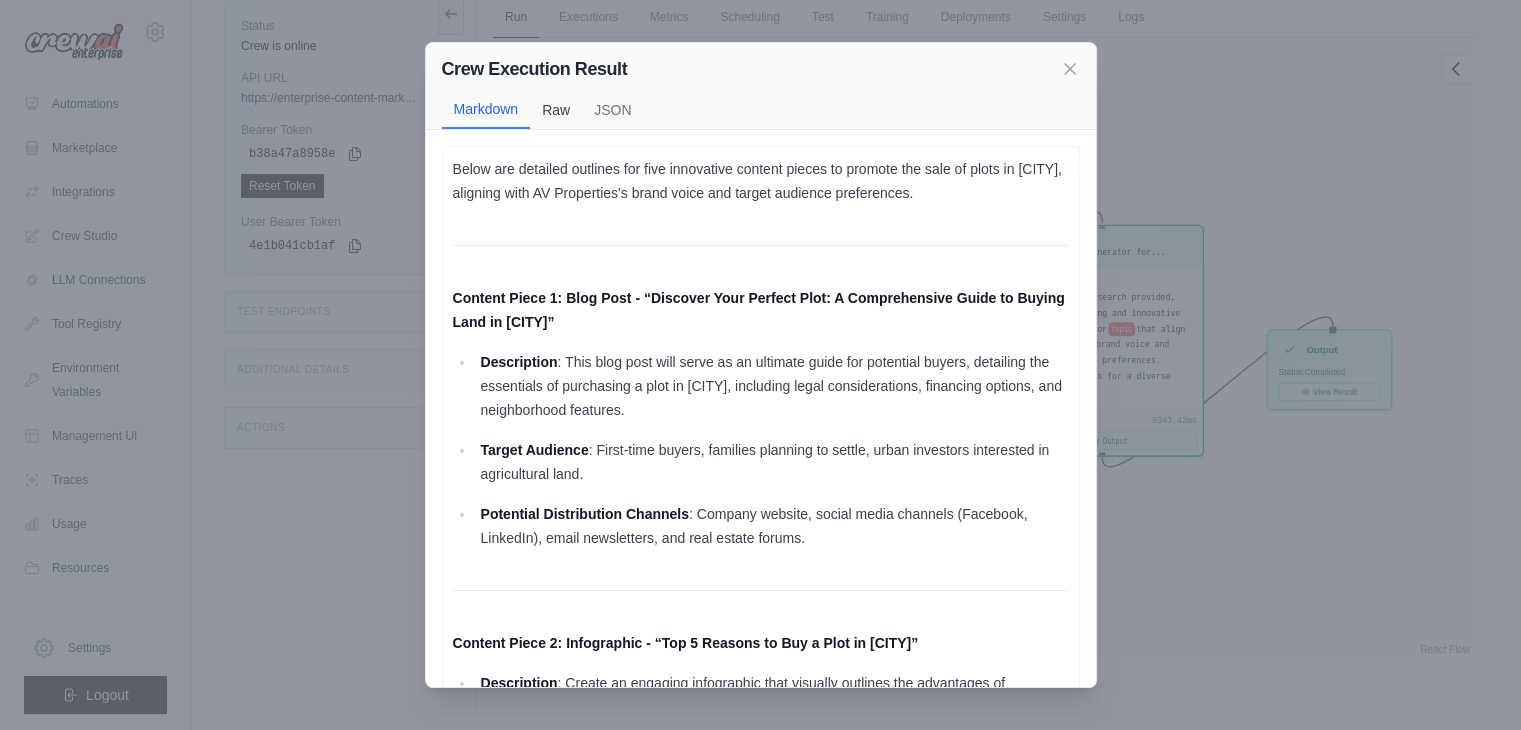 click on "Raw" at bounding box center (556, 110) 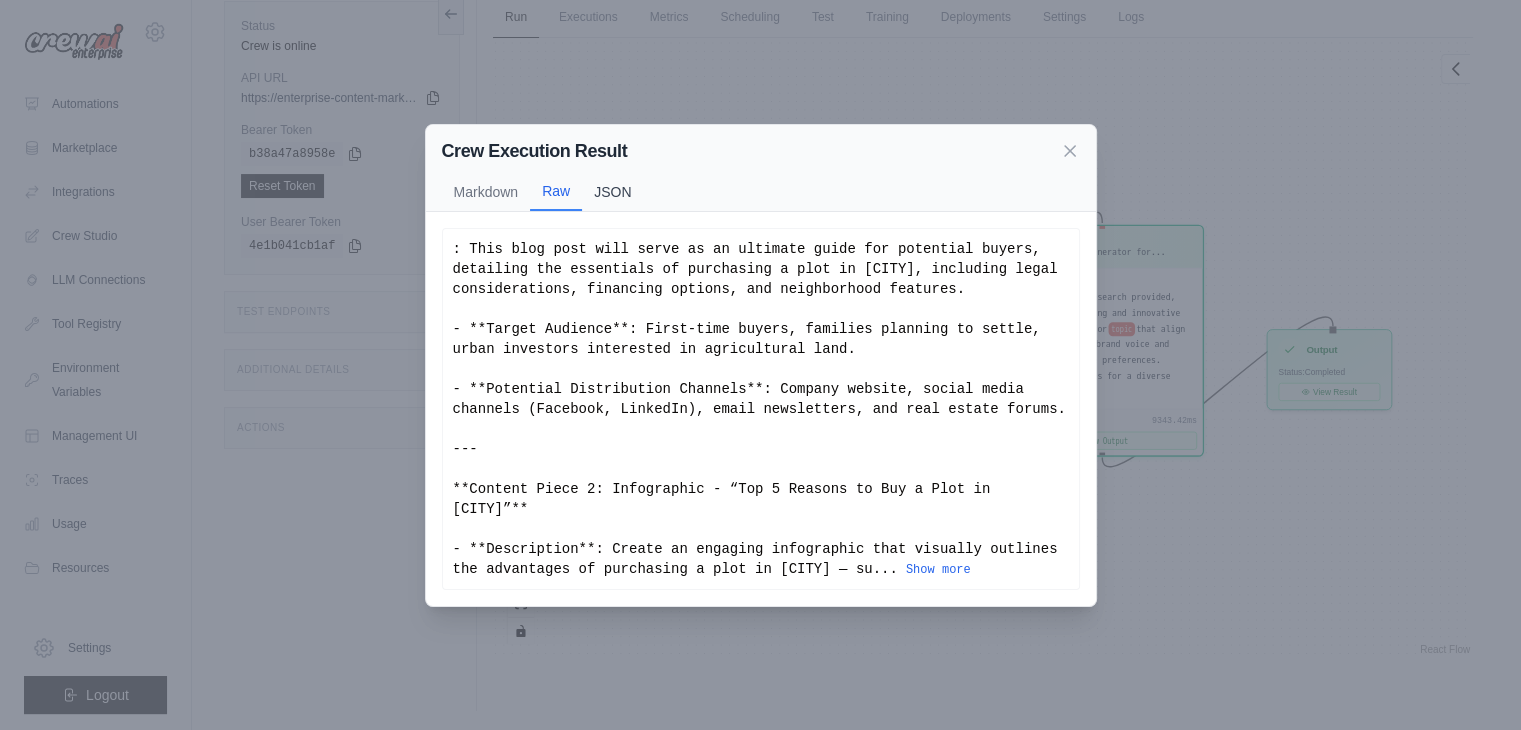 click on "JSON" at bounding box center (612, 192) 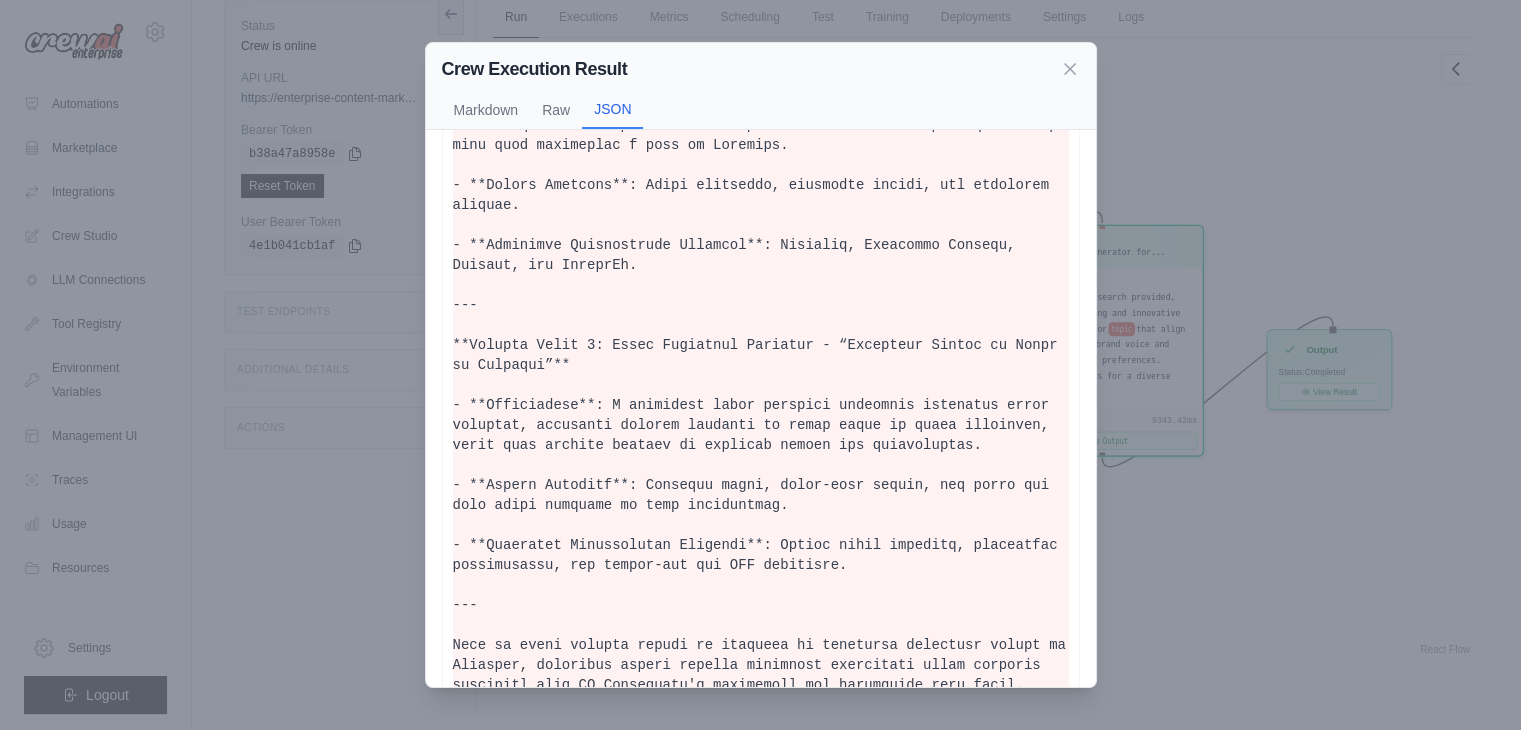 scroll, scrollTop: 1224, scrollLeft: 0, axis: vertical 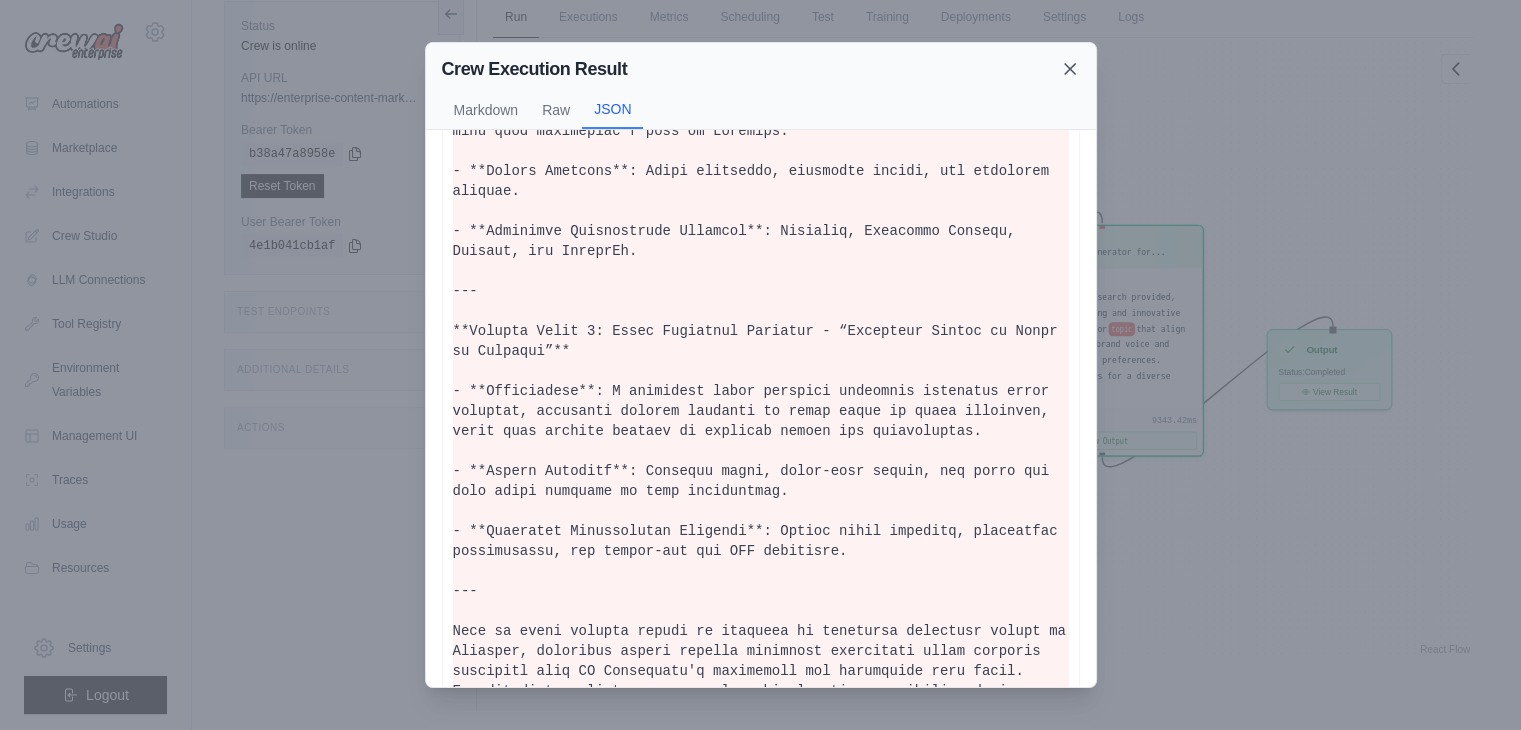 click 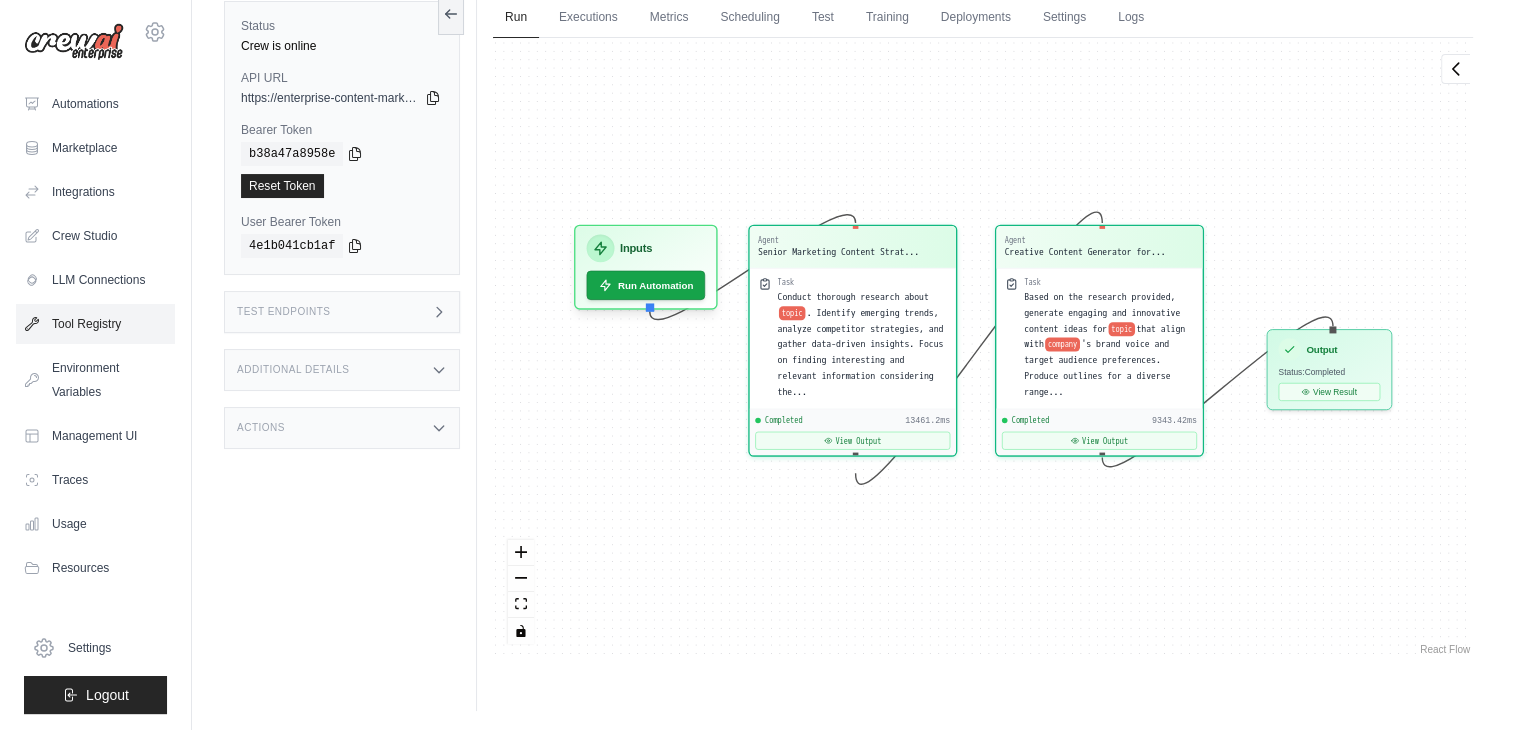 click on "Tool Registry" at bounding box center [95, 324] 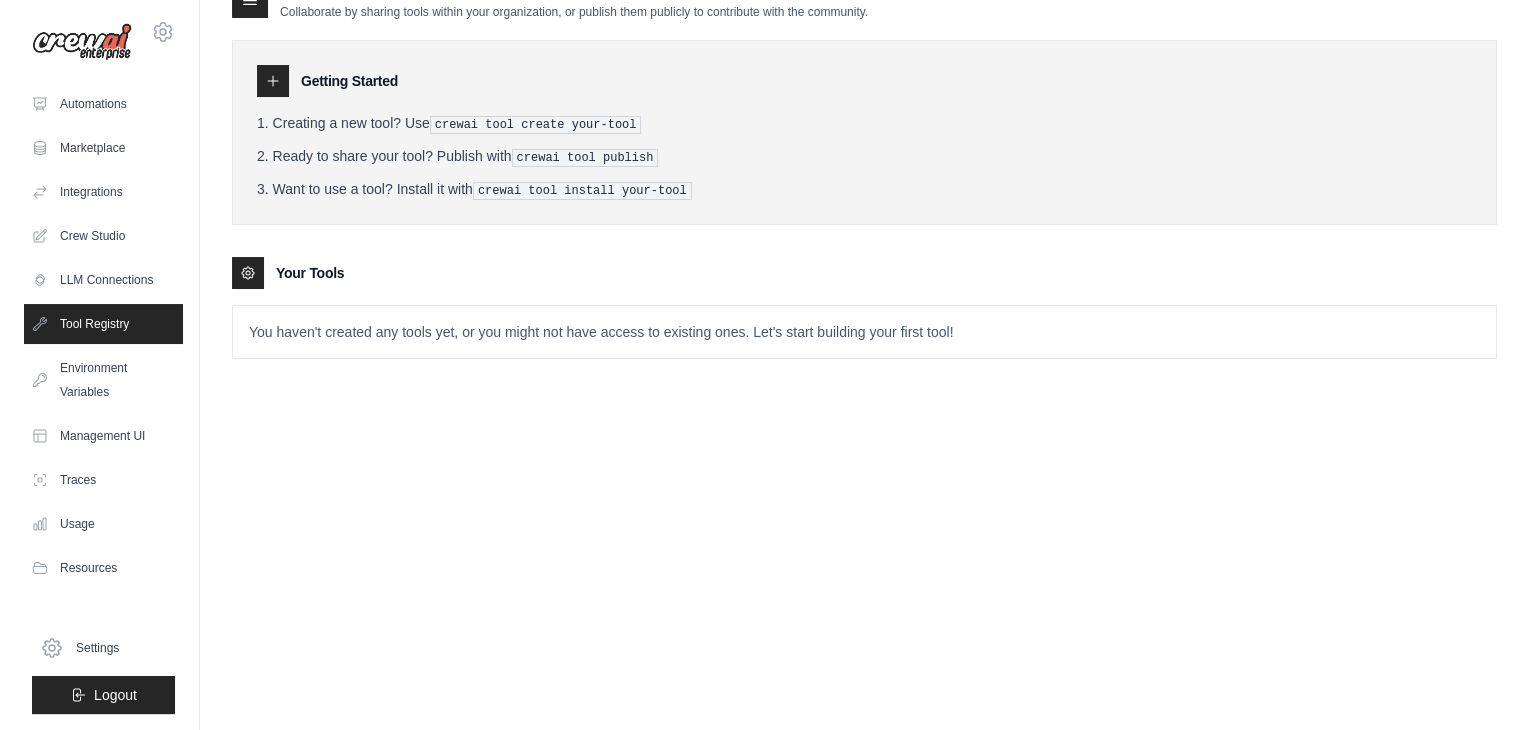 scroll, scrollTop: 0, scrollLeft: 0, axis: both 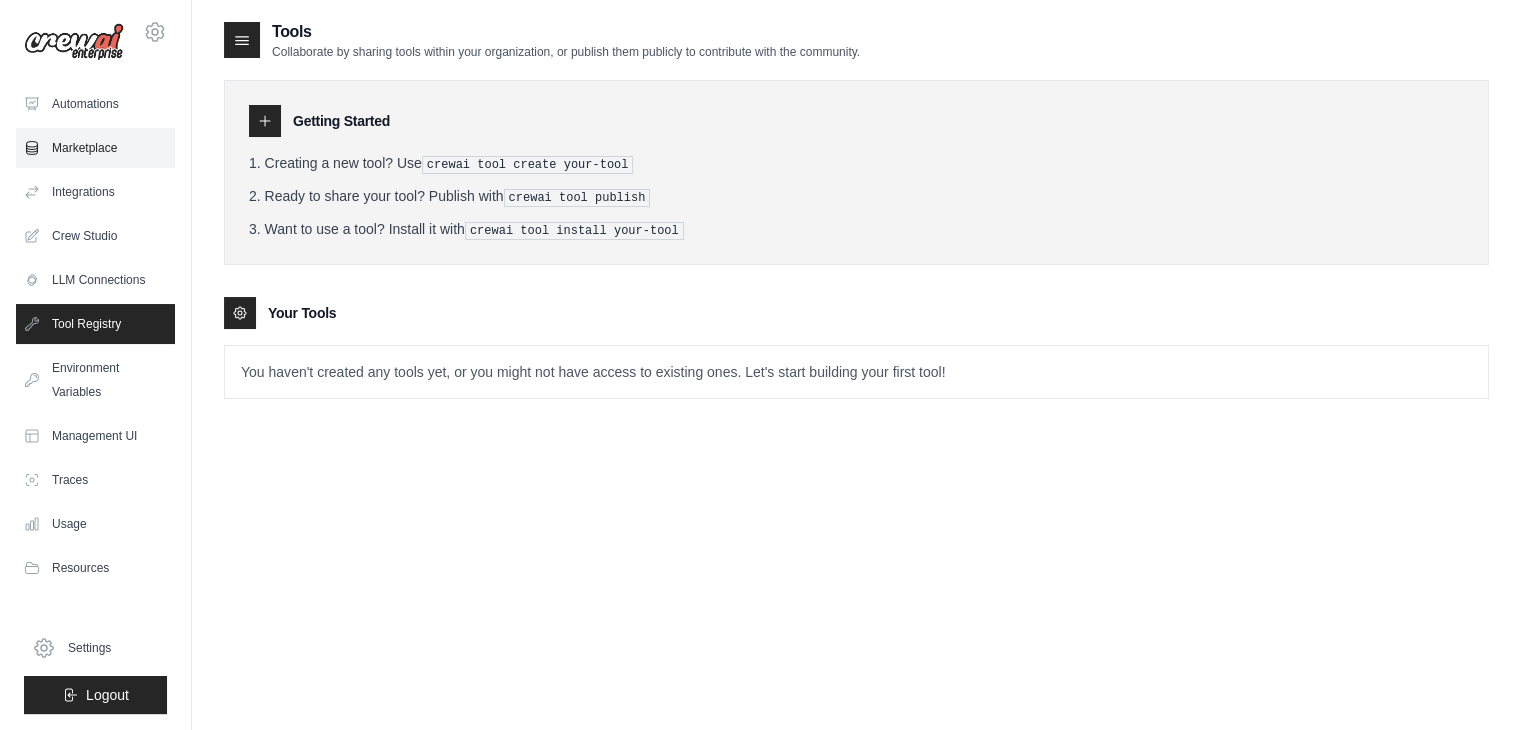 click on "Marketplace" at bounding box center [95, 148] 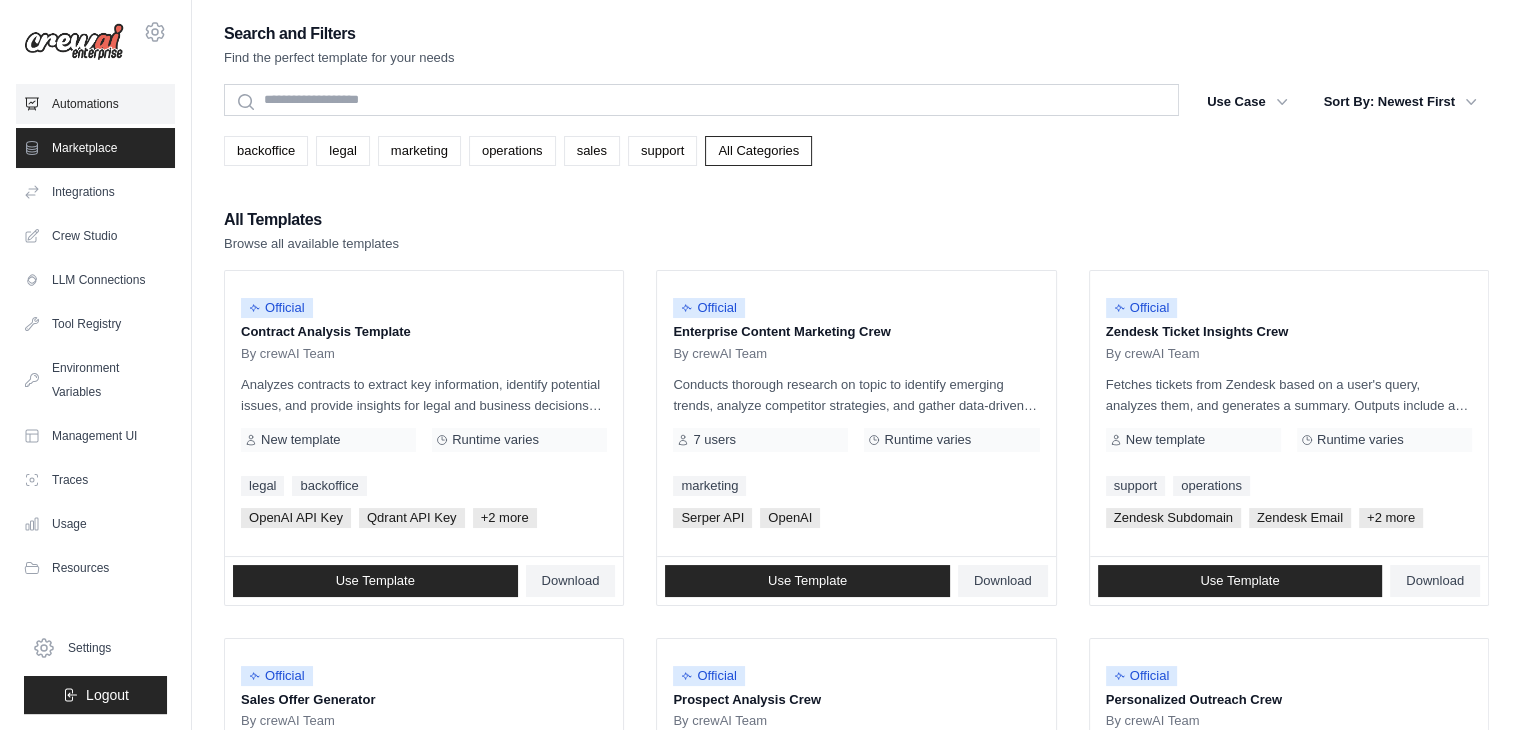 click on "Automations" at bounding box center [95, 104] 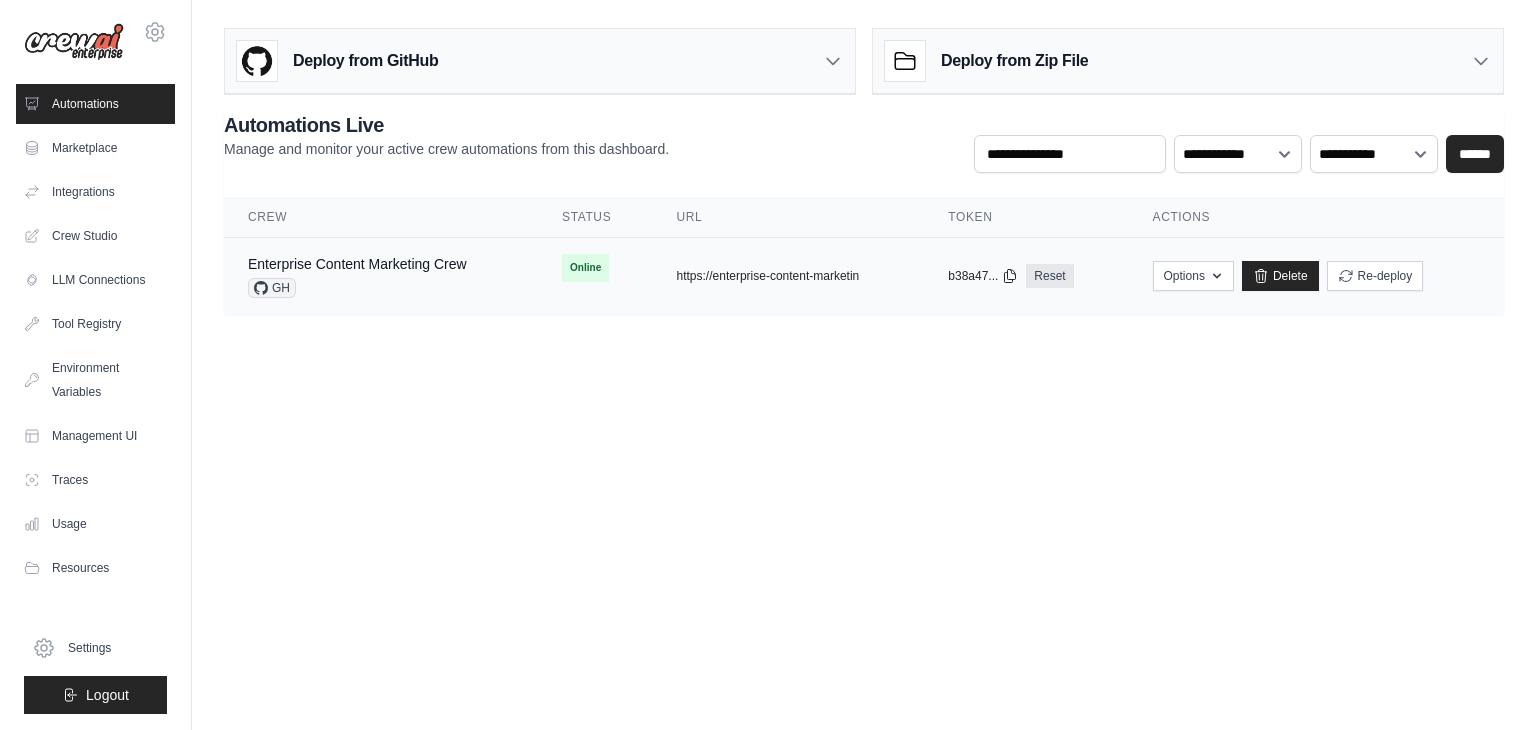 click on "Online" at bounding box center [595, 268] 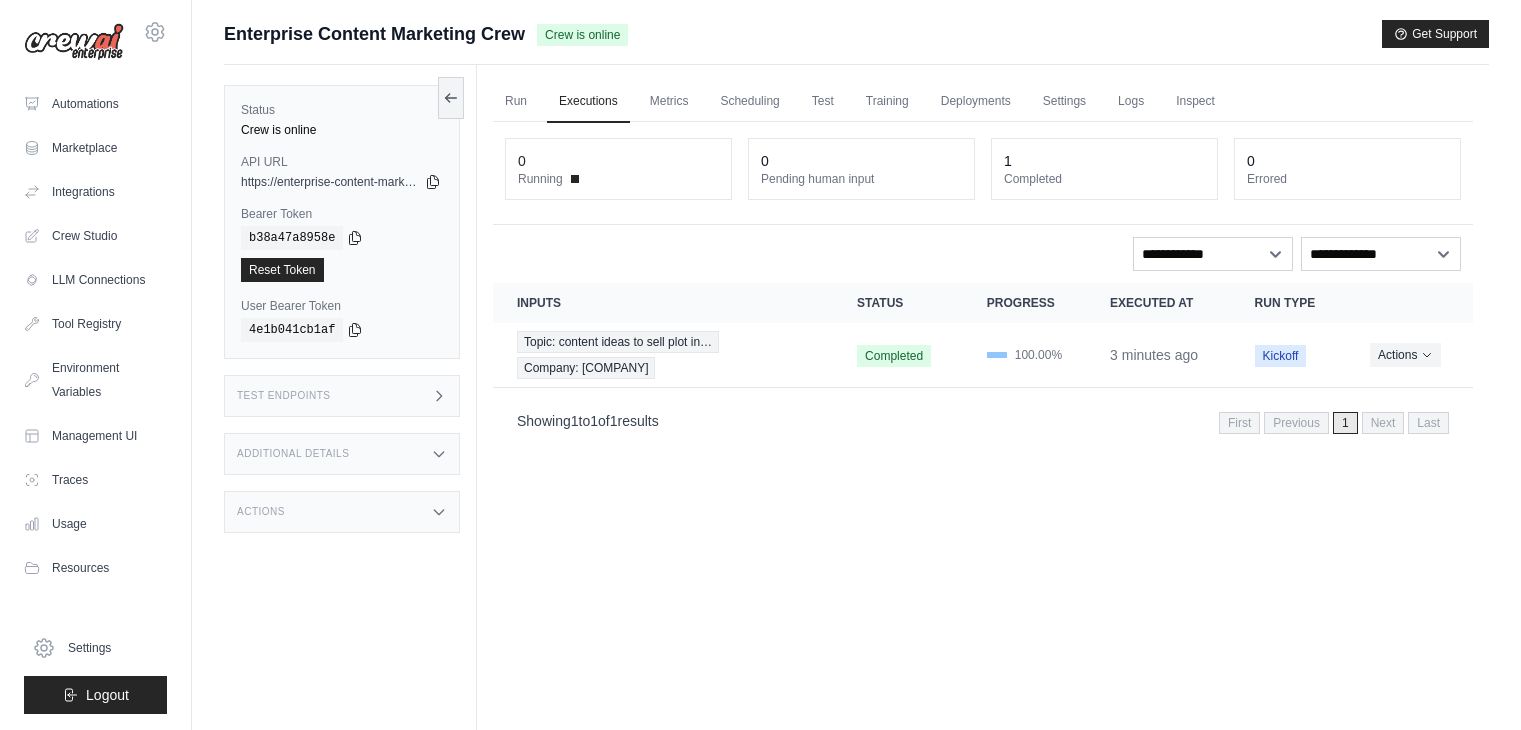 scroll, scrollTop: 0, scrollLeft: 0, axis: both 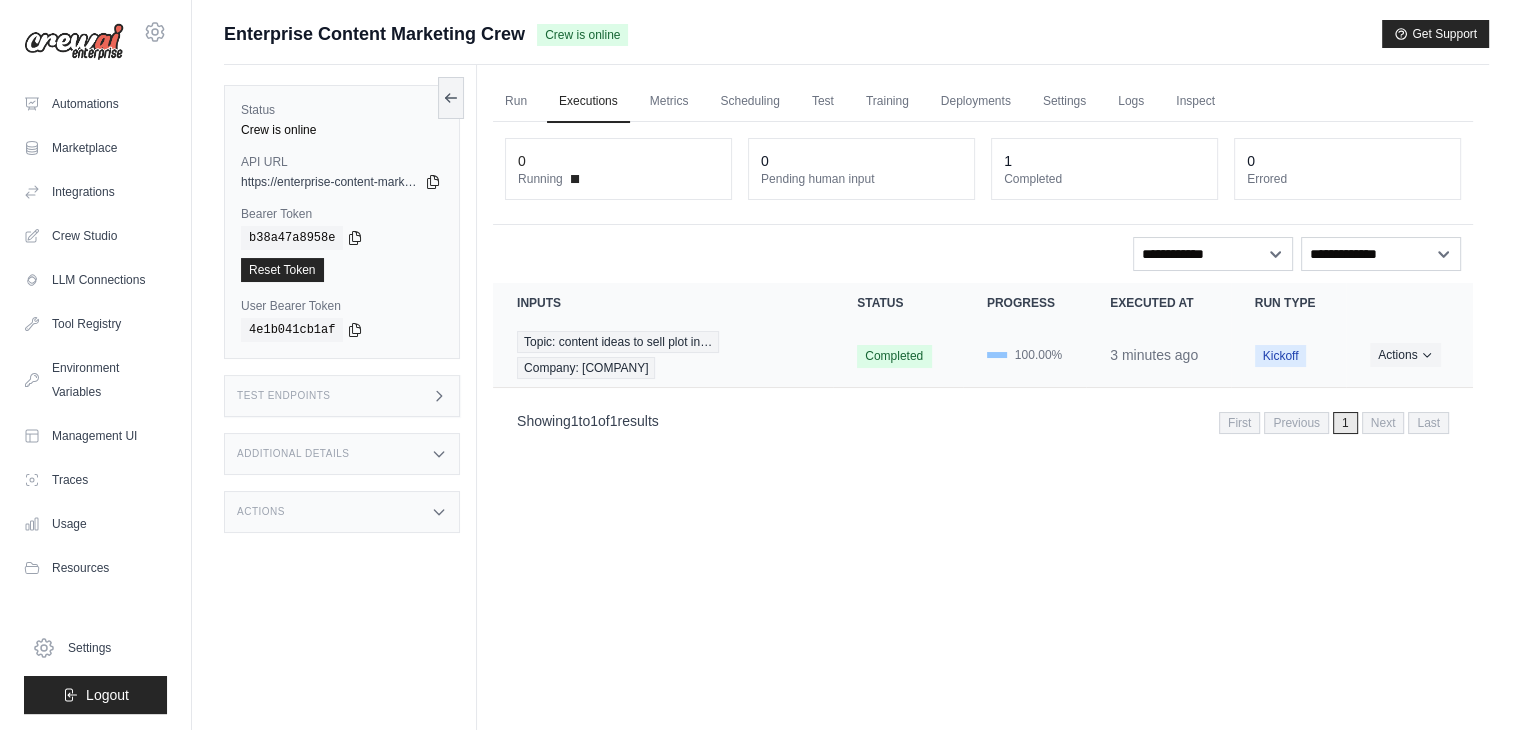 click on "100.00%" at bounding box center (1024, 355) 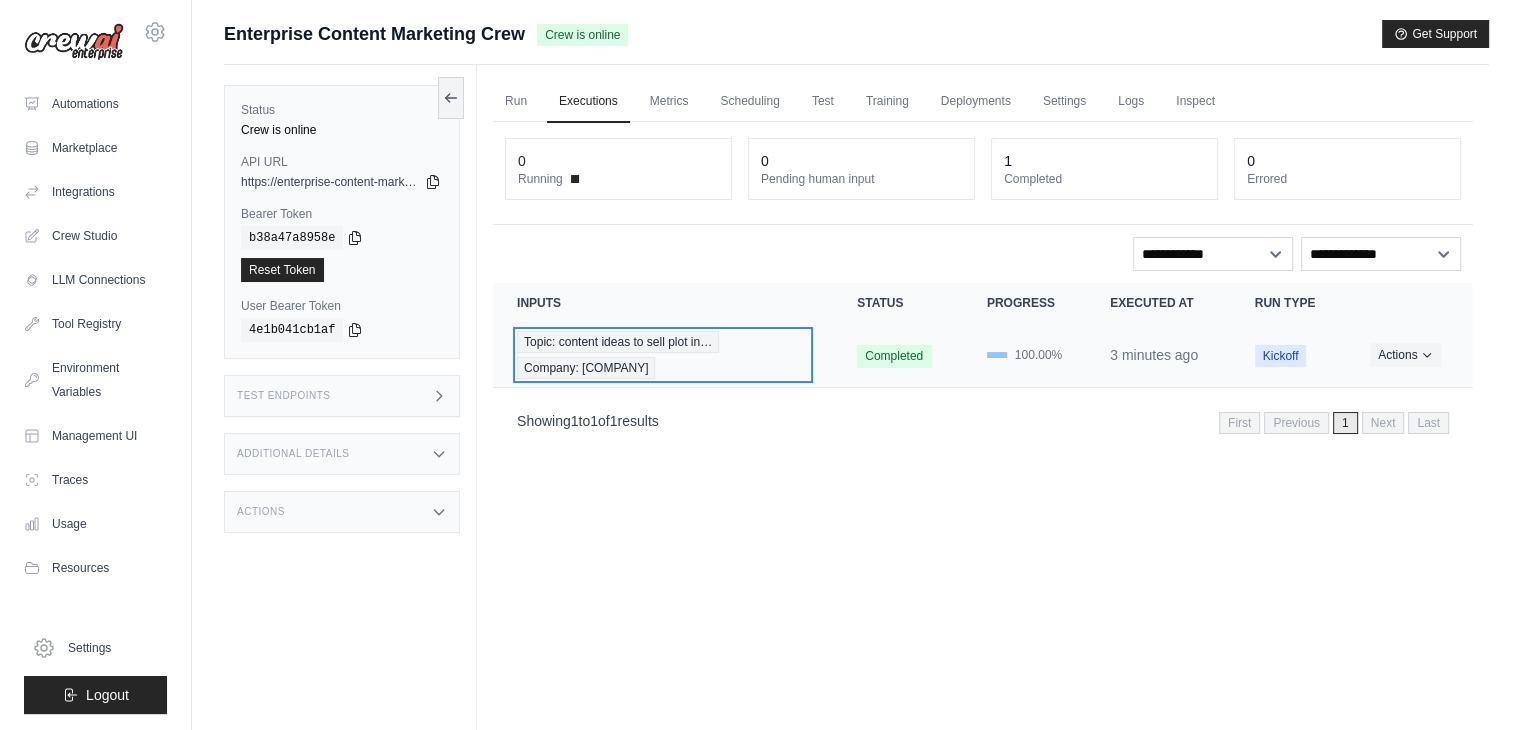 click on "Topic:
content ideas to sell plot in…
Company:
AV Properties" at bounding box center (663, 355) 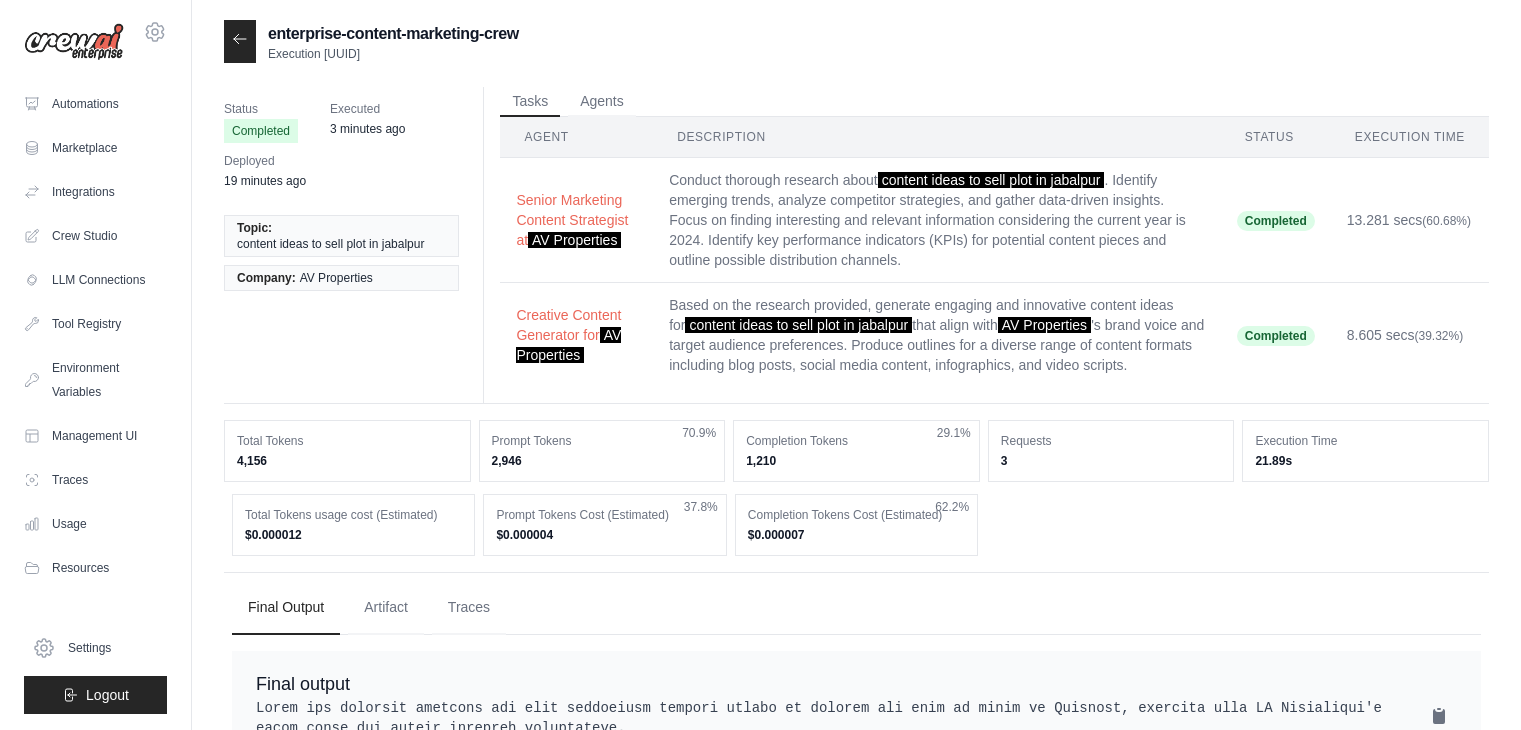 scroll, scrollTop: 0, scrollLeft: 0, axis: both 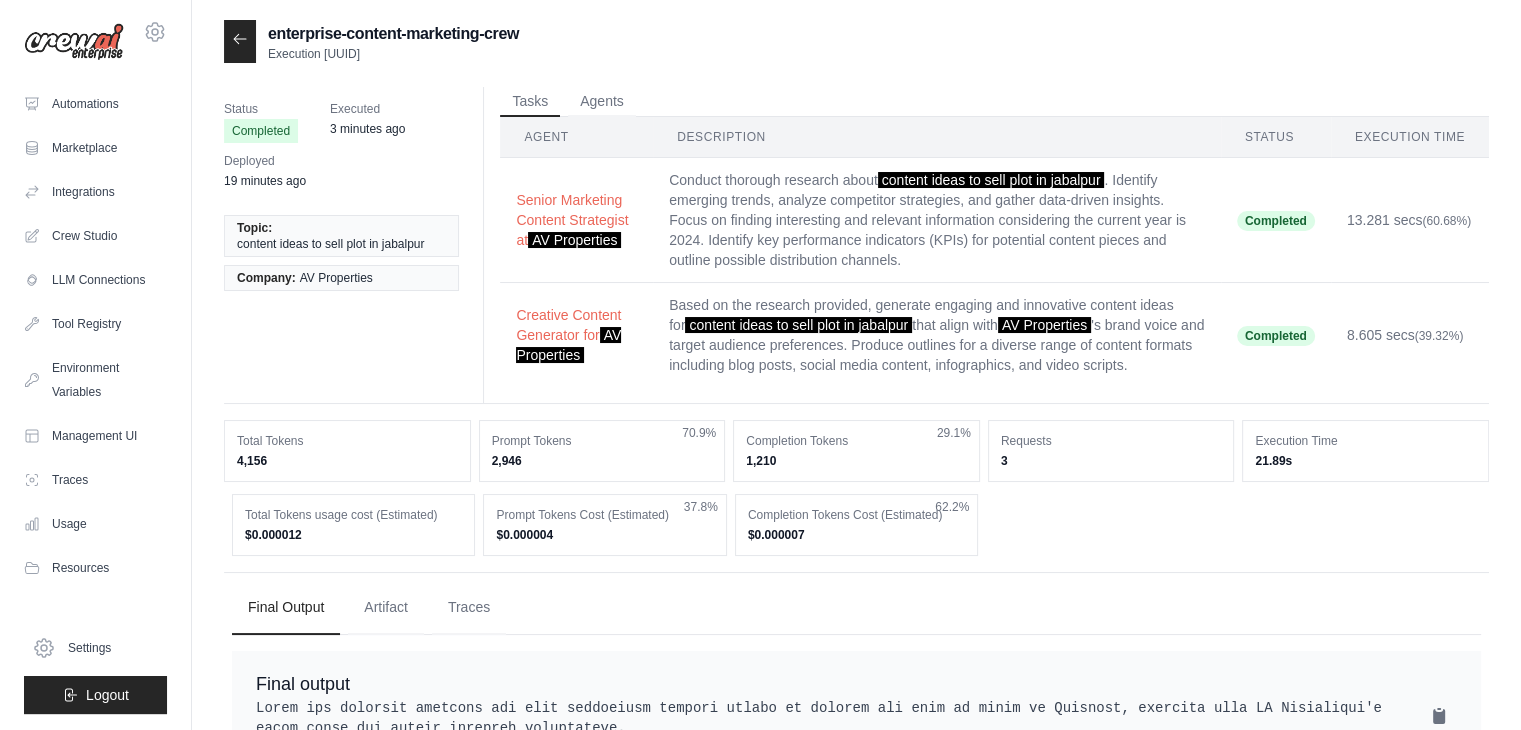 click on "enterprise-content-marketing-crew
Execution
95d9d724-5790-4b24-9766-ebd4387f9cd1" at bounding box center (856, 41) 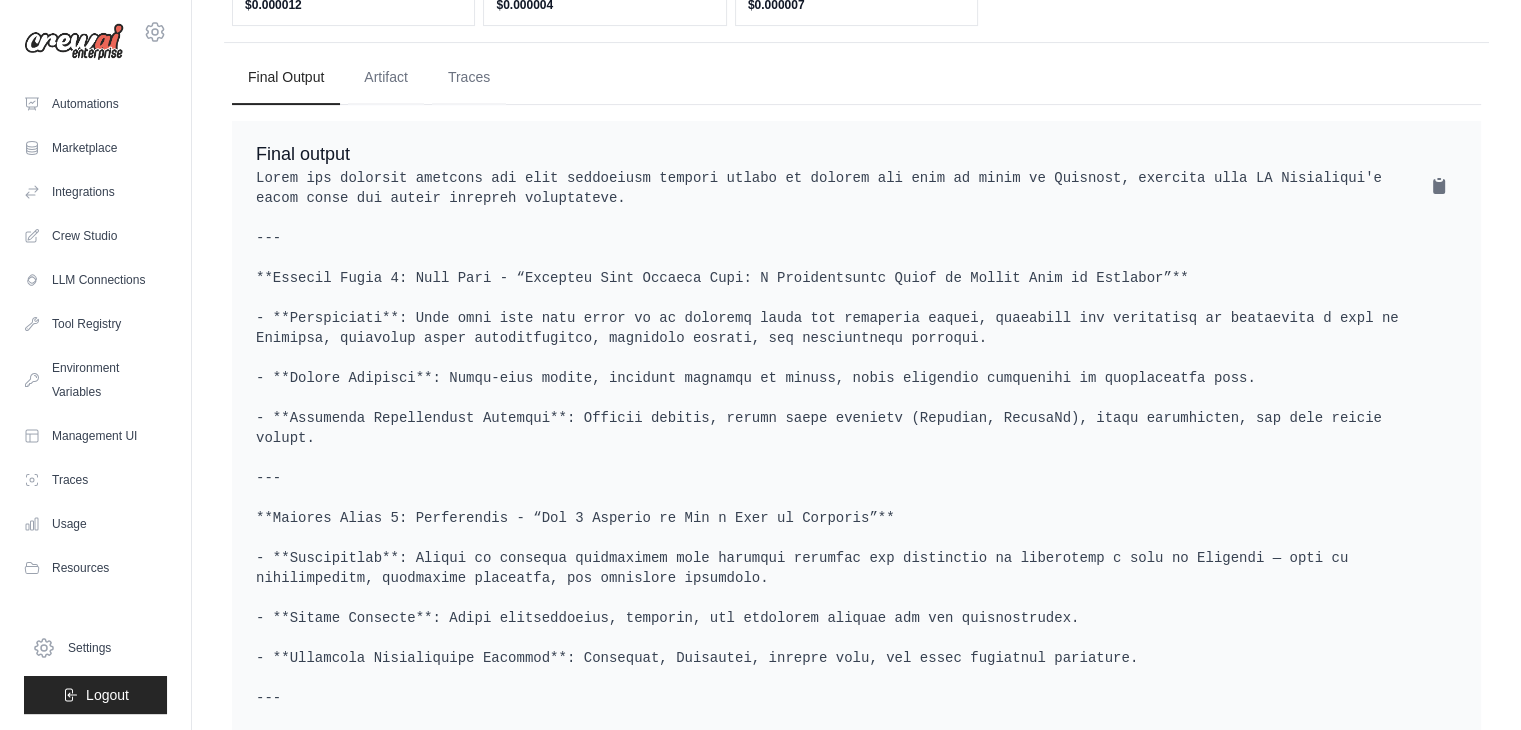 scroll, scrollTop: 533, scrollLeft: 0, axis: vertical 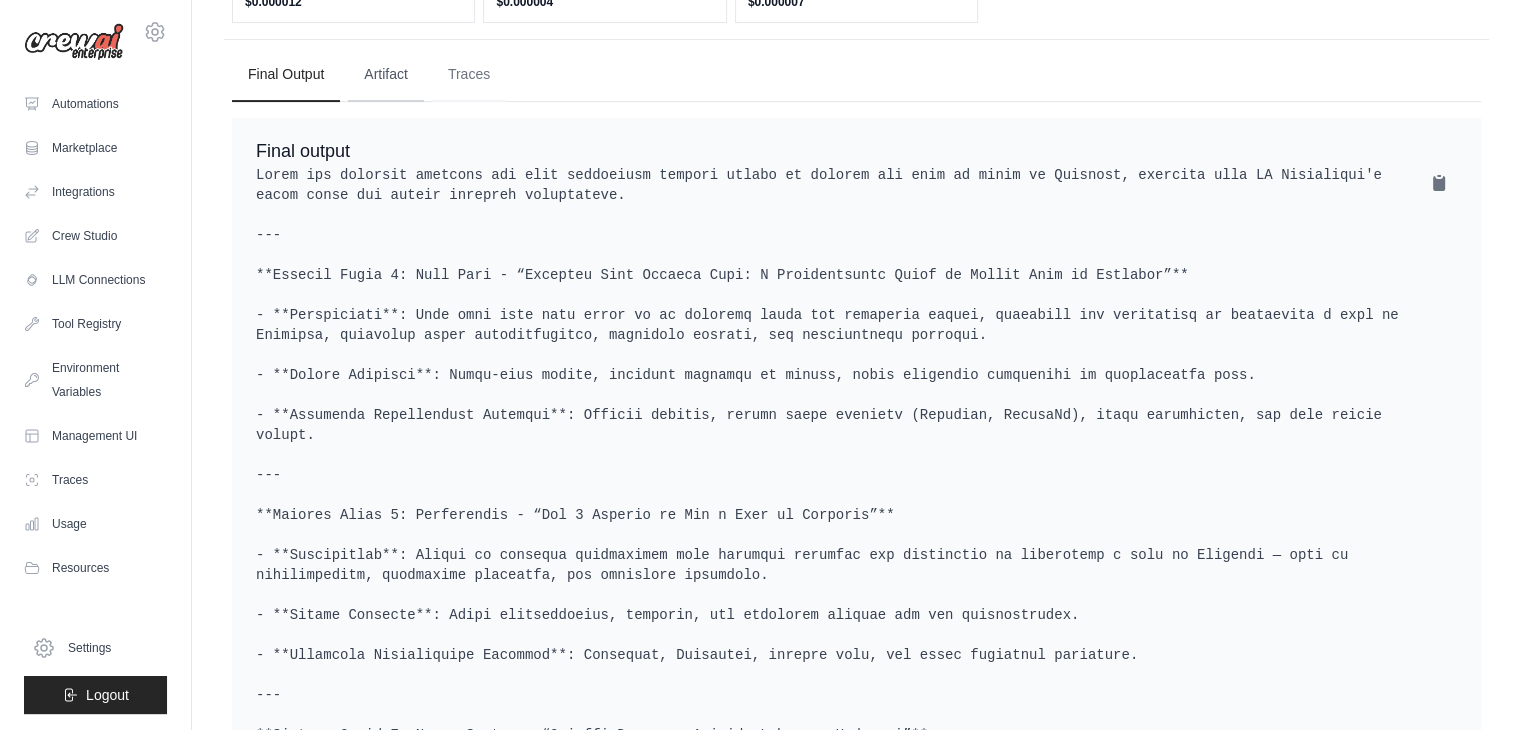 click on "Artifact" at bounding box center (386, 75) 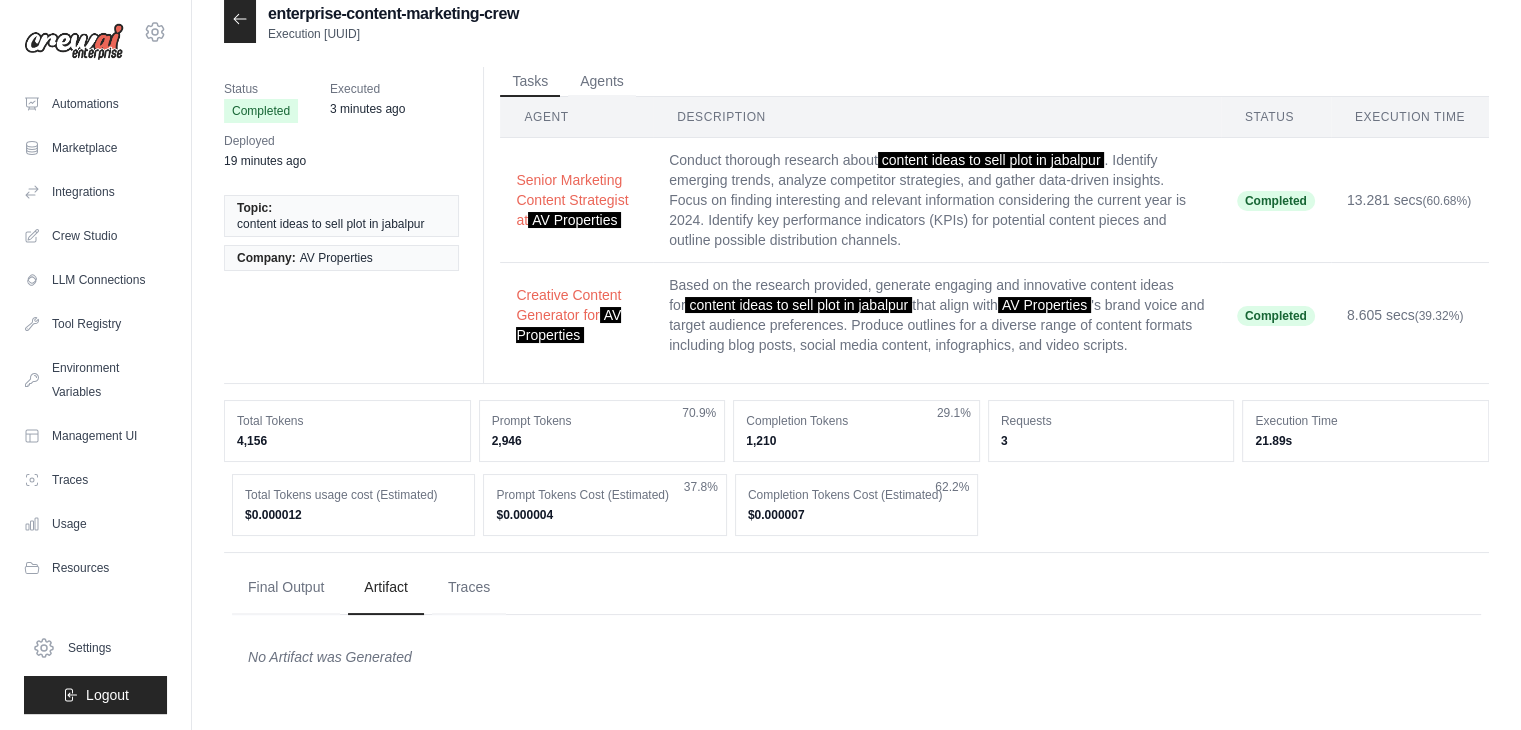 scroll, scrollTop: 0, scrollLeft: 0, axis: both 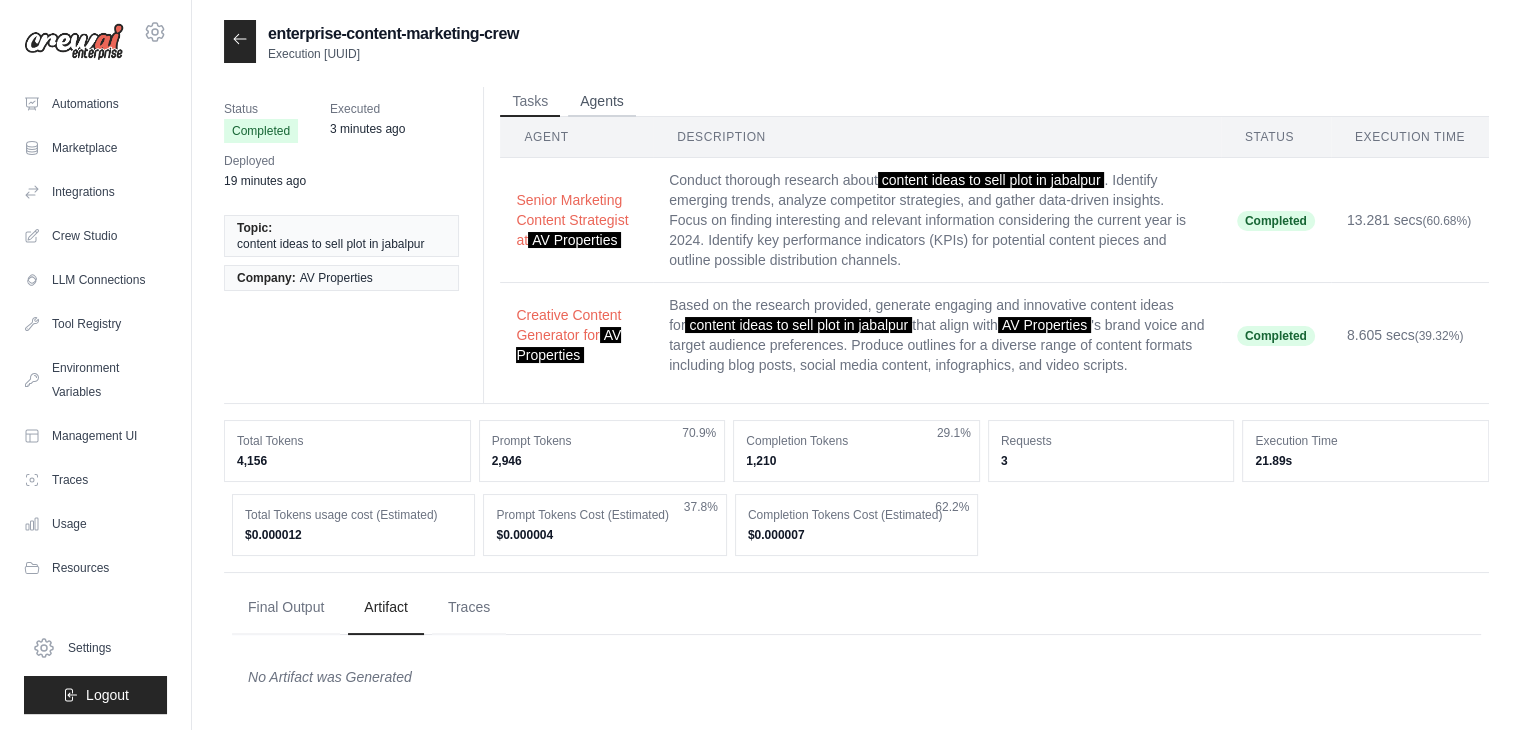 click on "Agents" at bounding box center (602, 102) 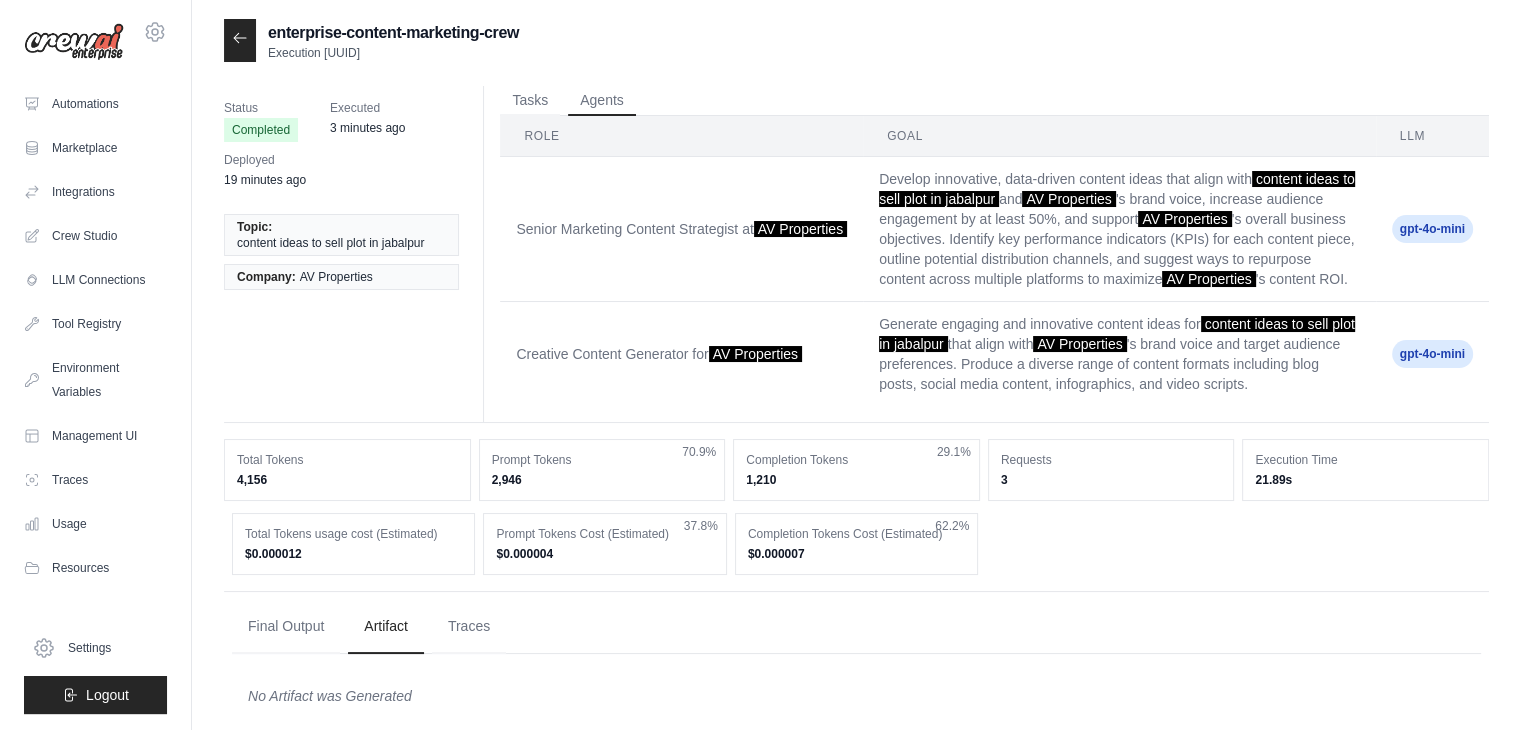 scroll, scrollTop: 0, scrollLeft: 0, axis: both 